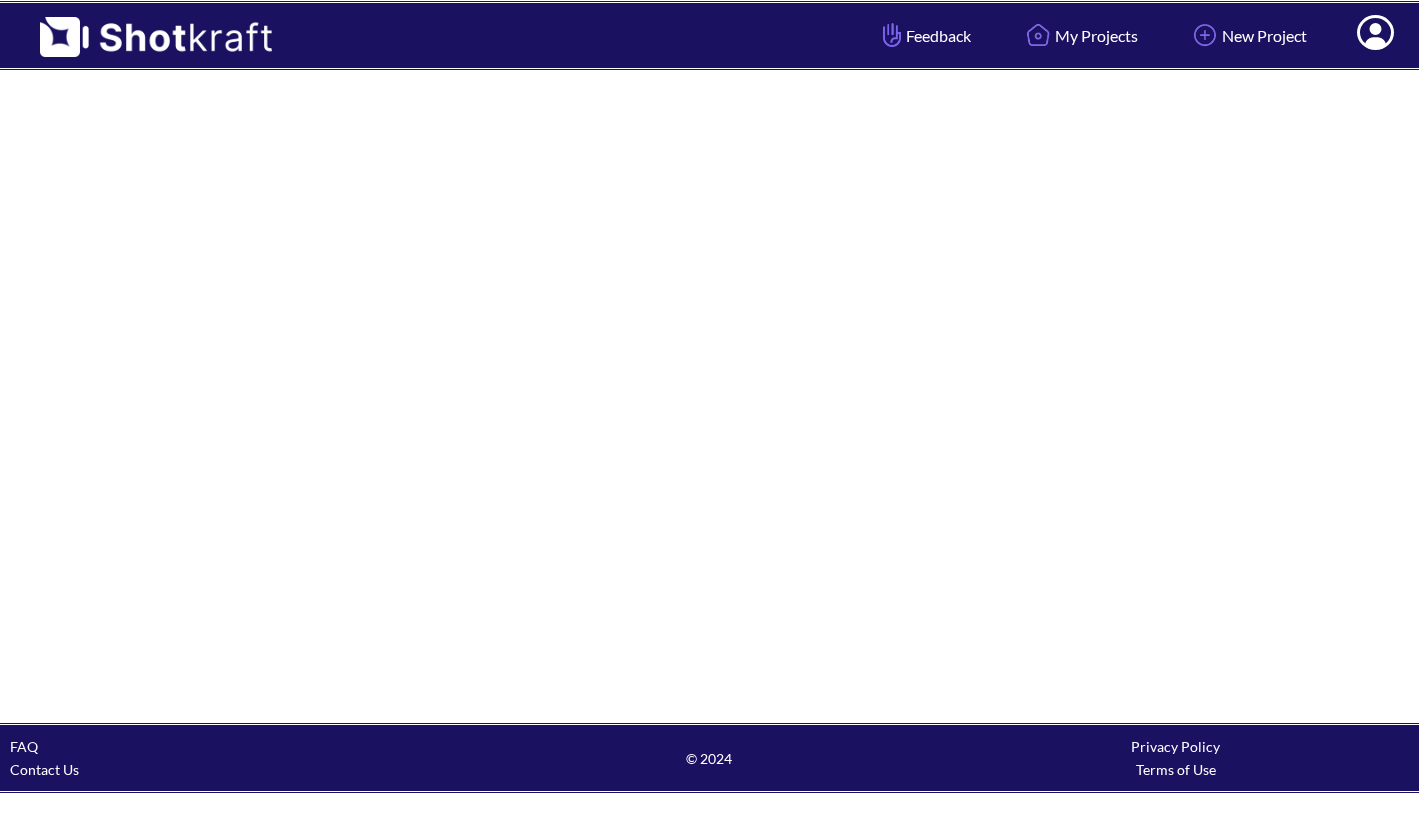 scroll, scrollTop: 0, scrollLeft: 0, axis: both 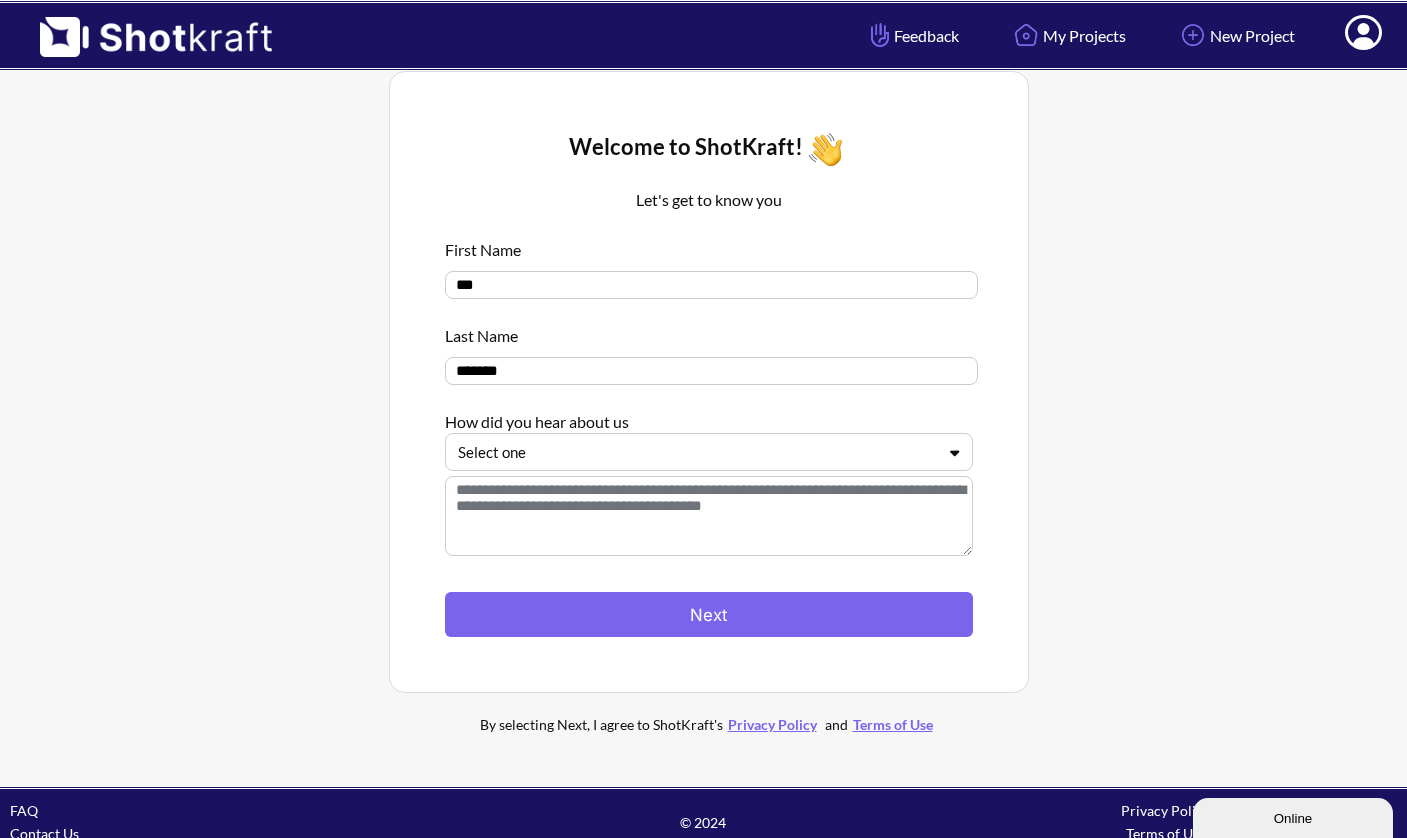 click at bounding box center (697, 452) 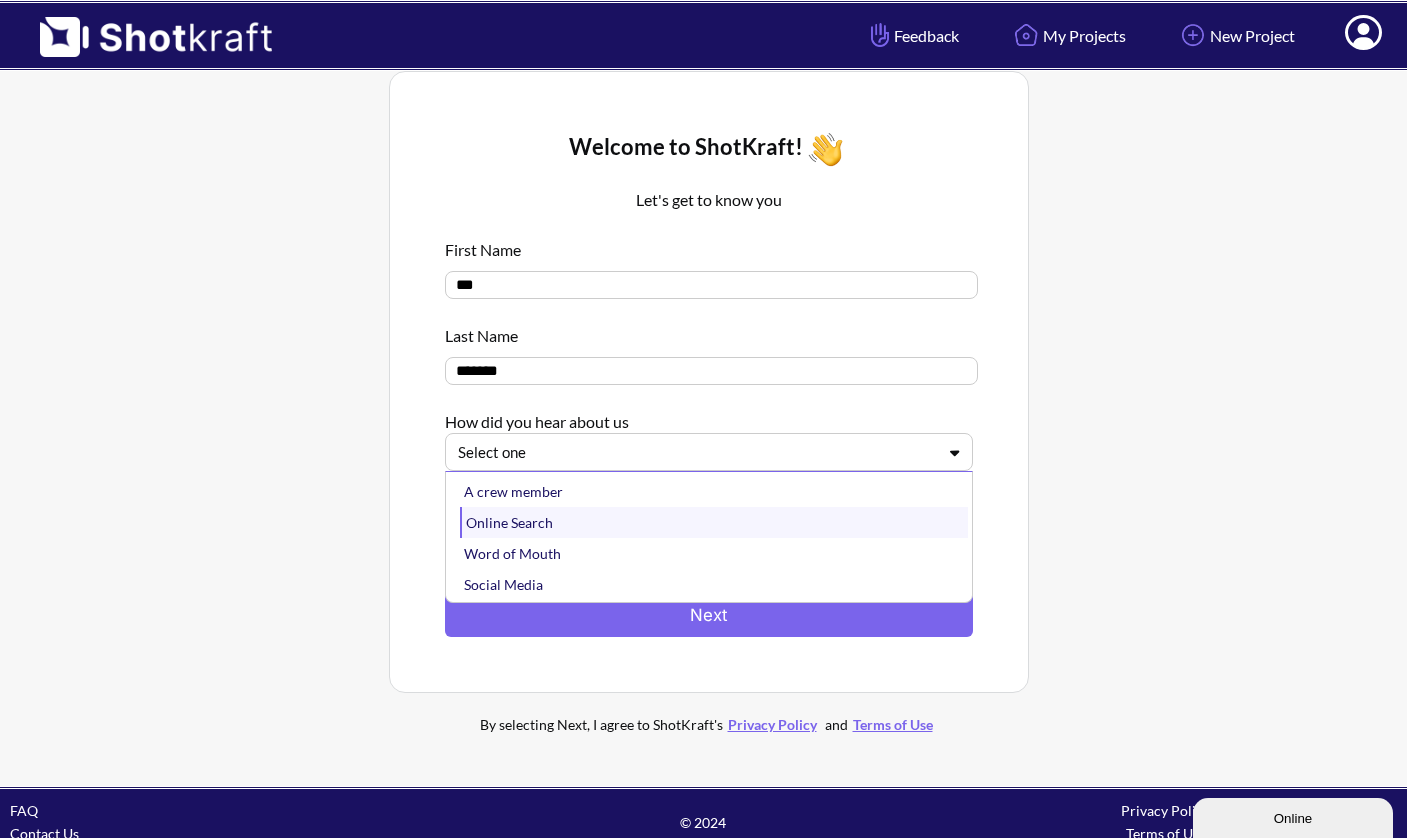 click on "Online Search" at bounding box center [714, 522] 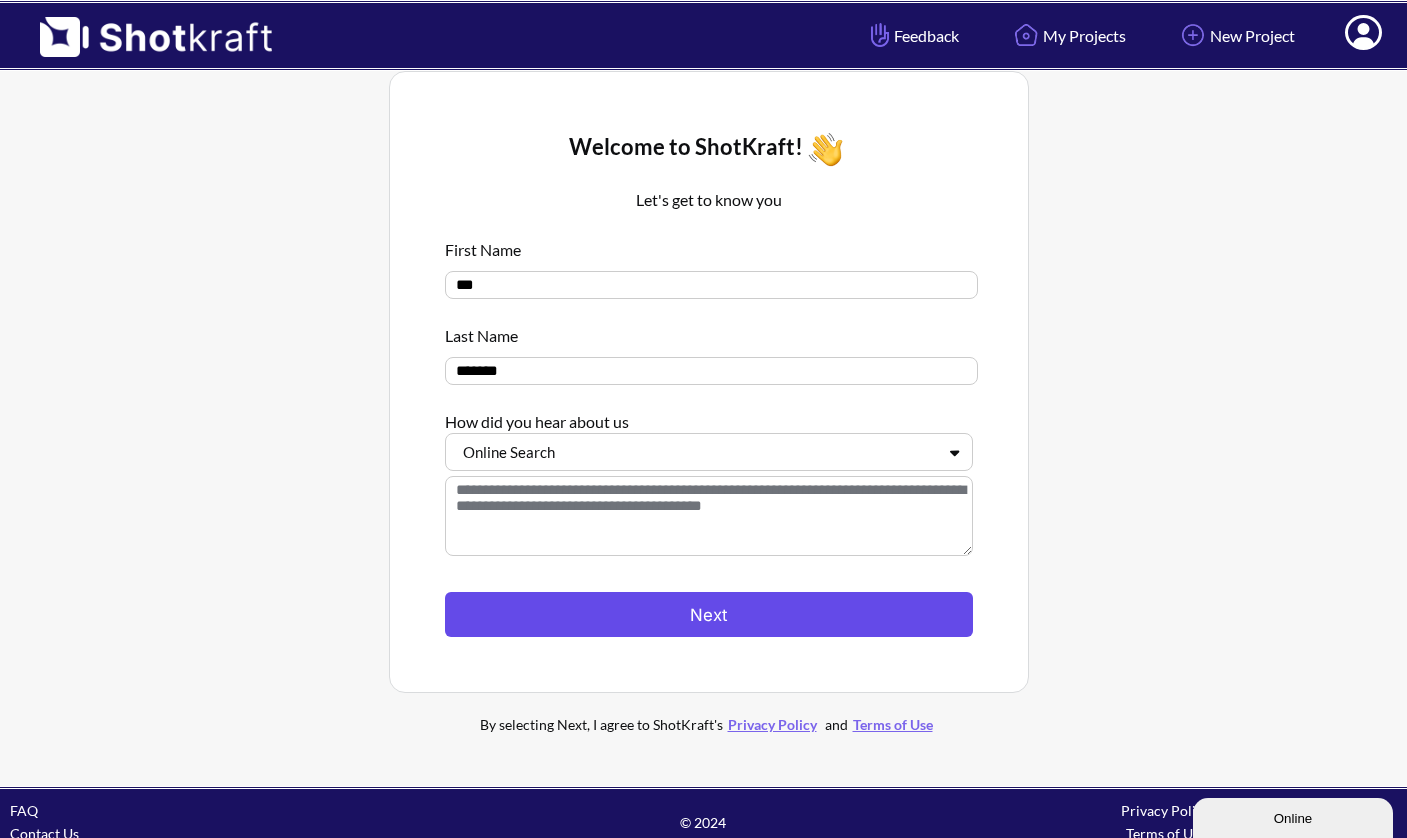 click on "Next" at bounding box center [709, 614] 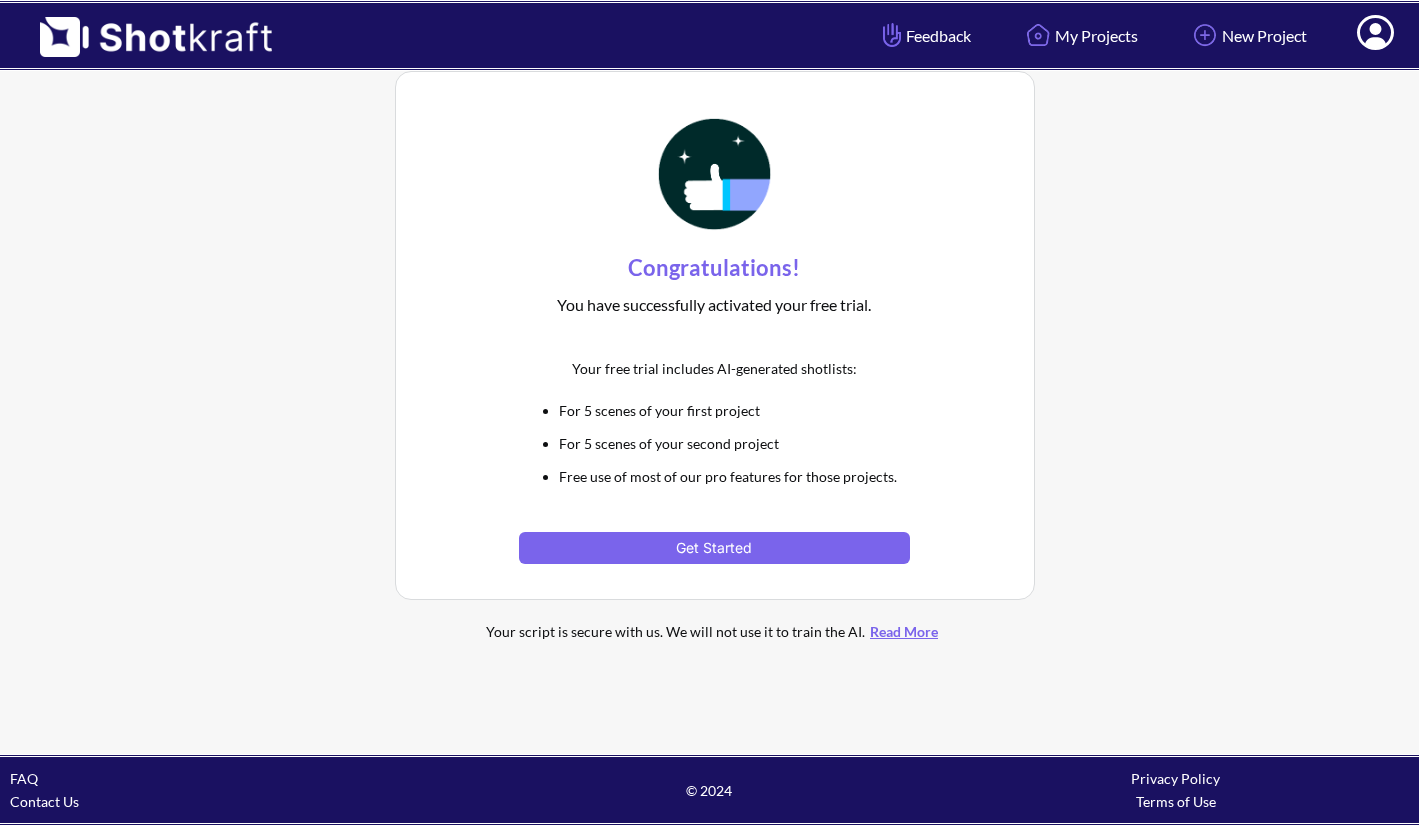 scroll, scrollTop: 0, scrollLeft: 0, axis: both 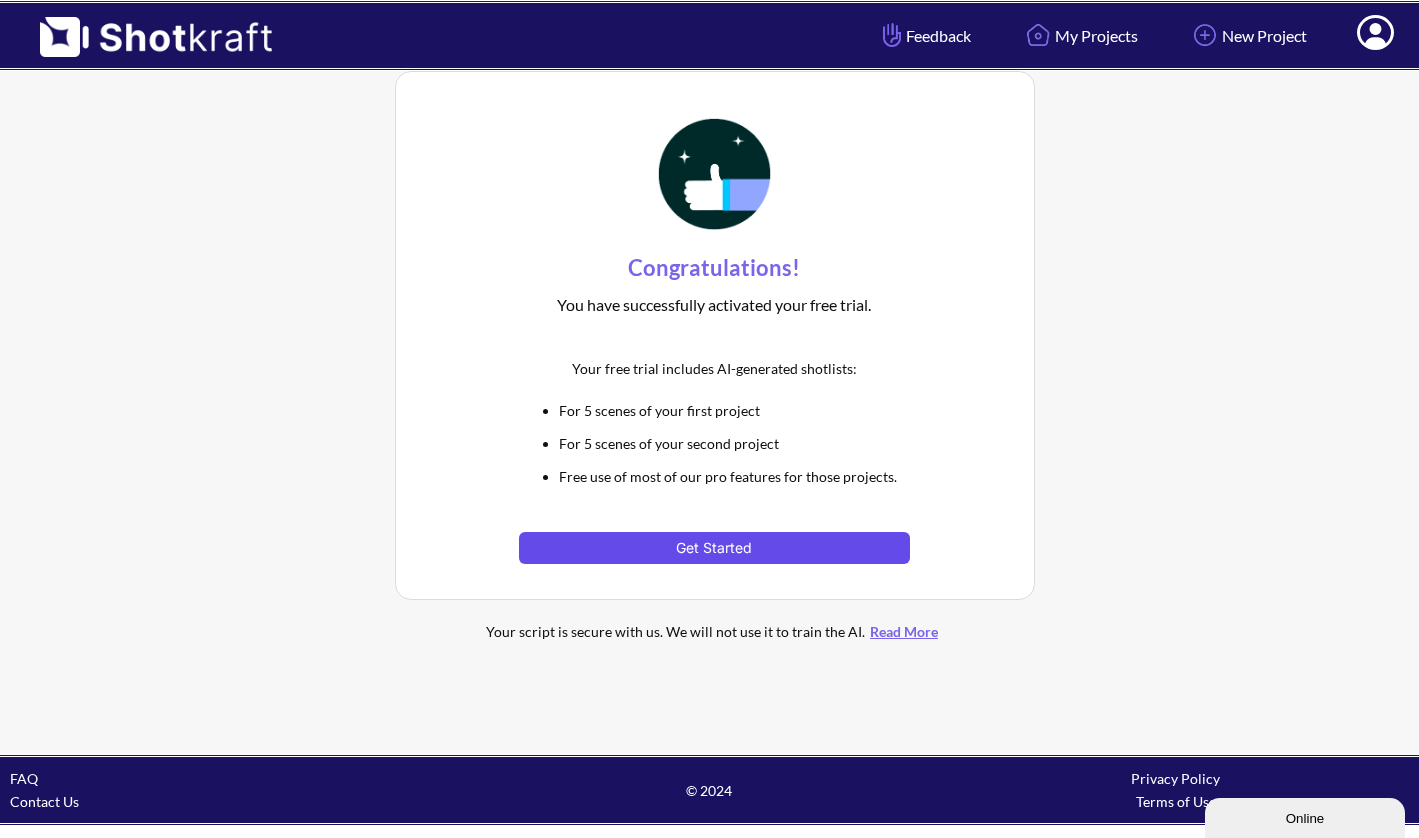 click on "Get Started" at bounding box center (714, 548) 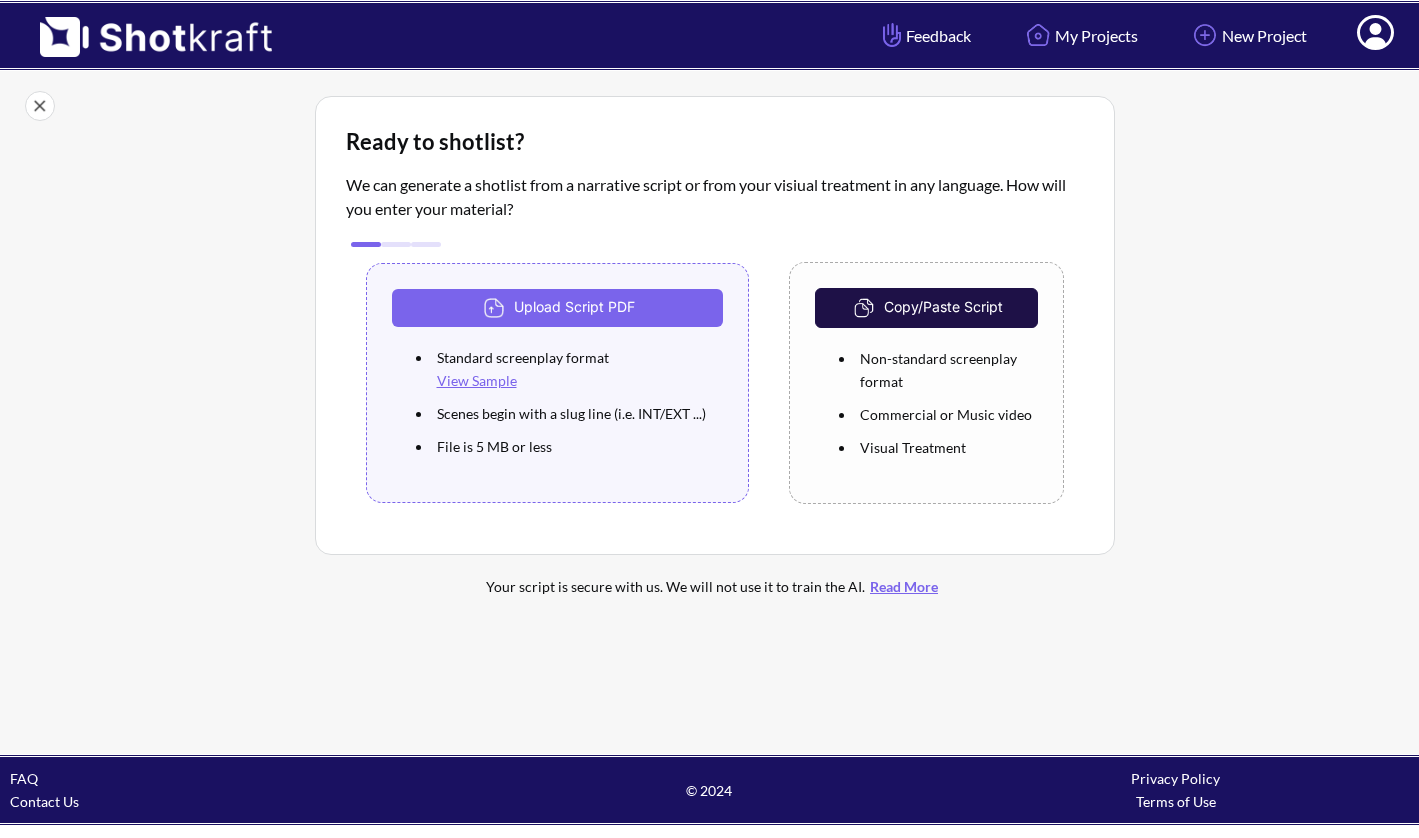 scroll, scrollTop: 0, scrollLeft: 0, axis: both 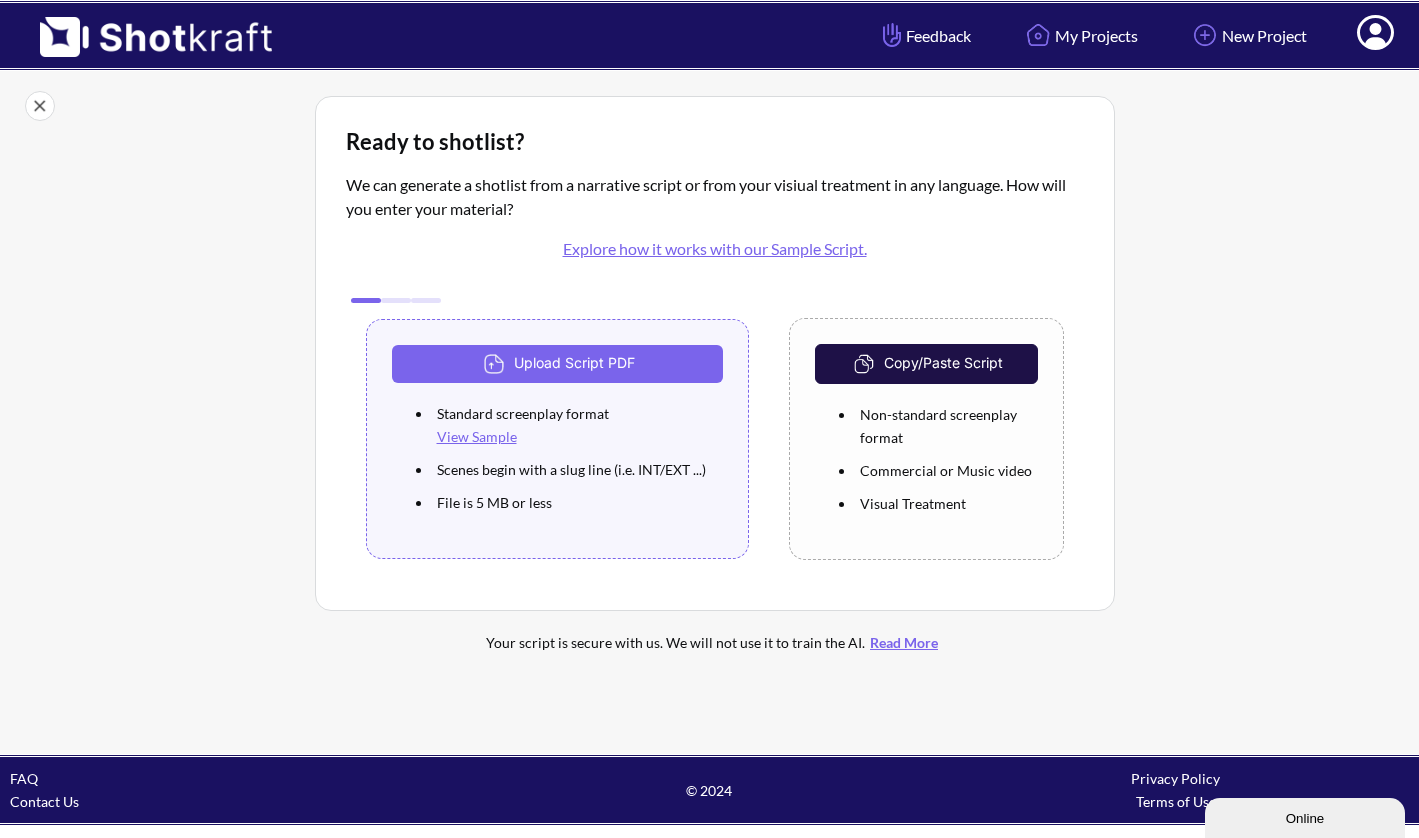 click on "Copy/Paste Script Non-standard screenplay format Commercial or Music video Visual Treatment" at bounding box center (926, 439) 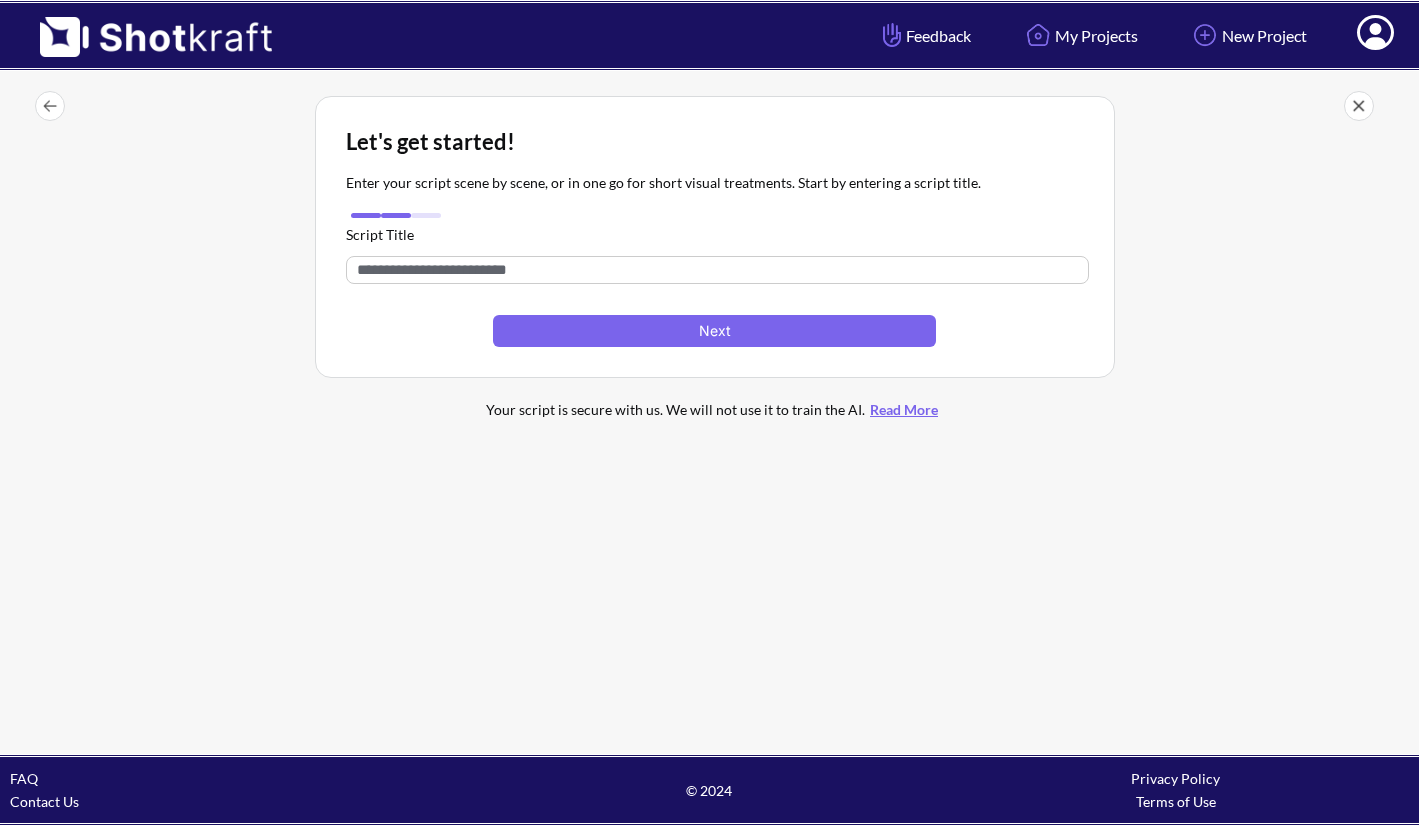 scroll, scrollTop: 0, scrollLeft: 0, axis: both 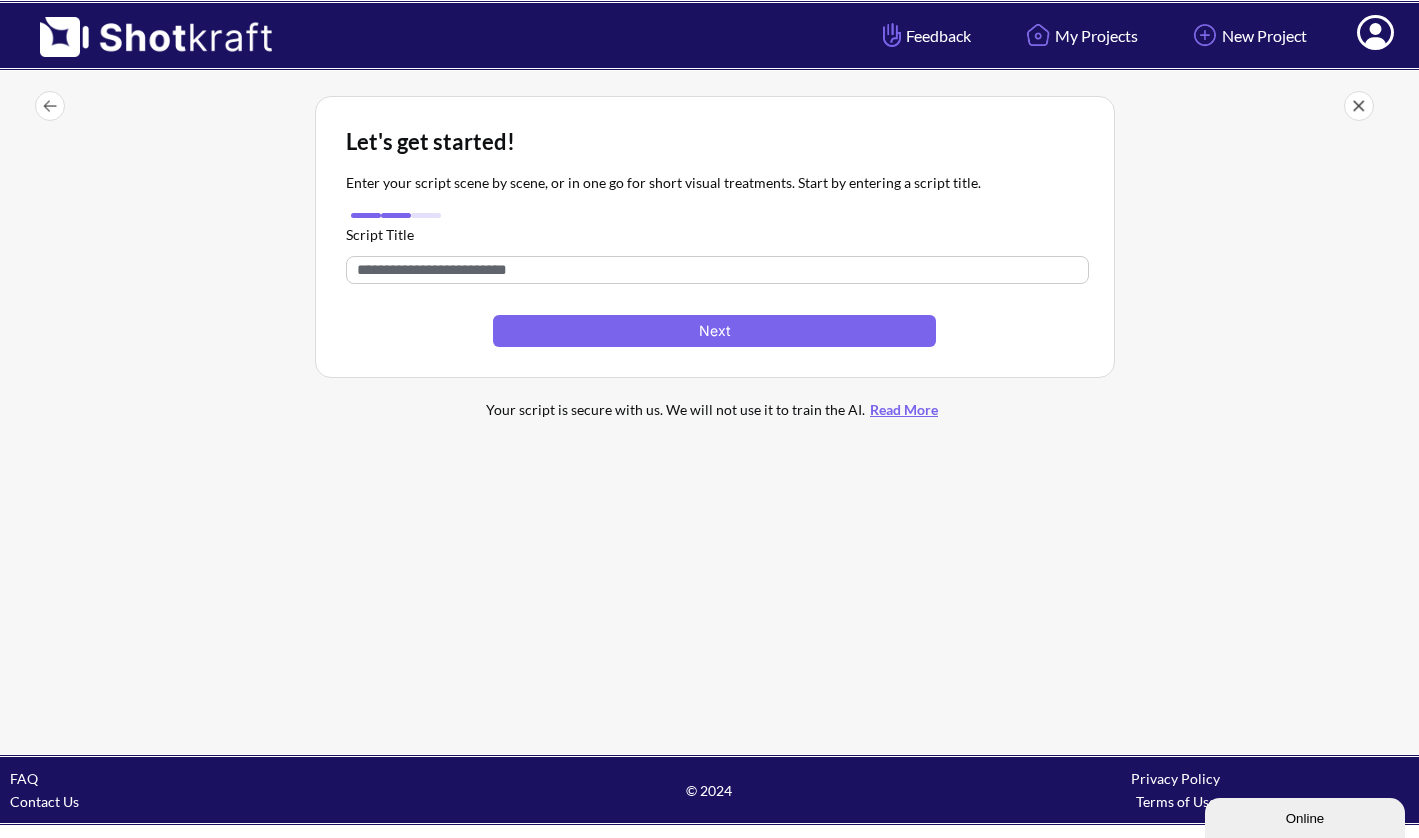 click at bounding box center [717, 270] 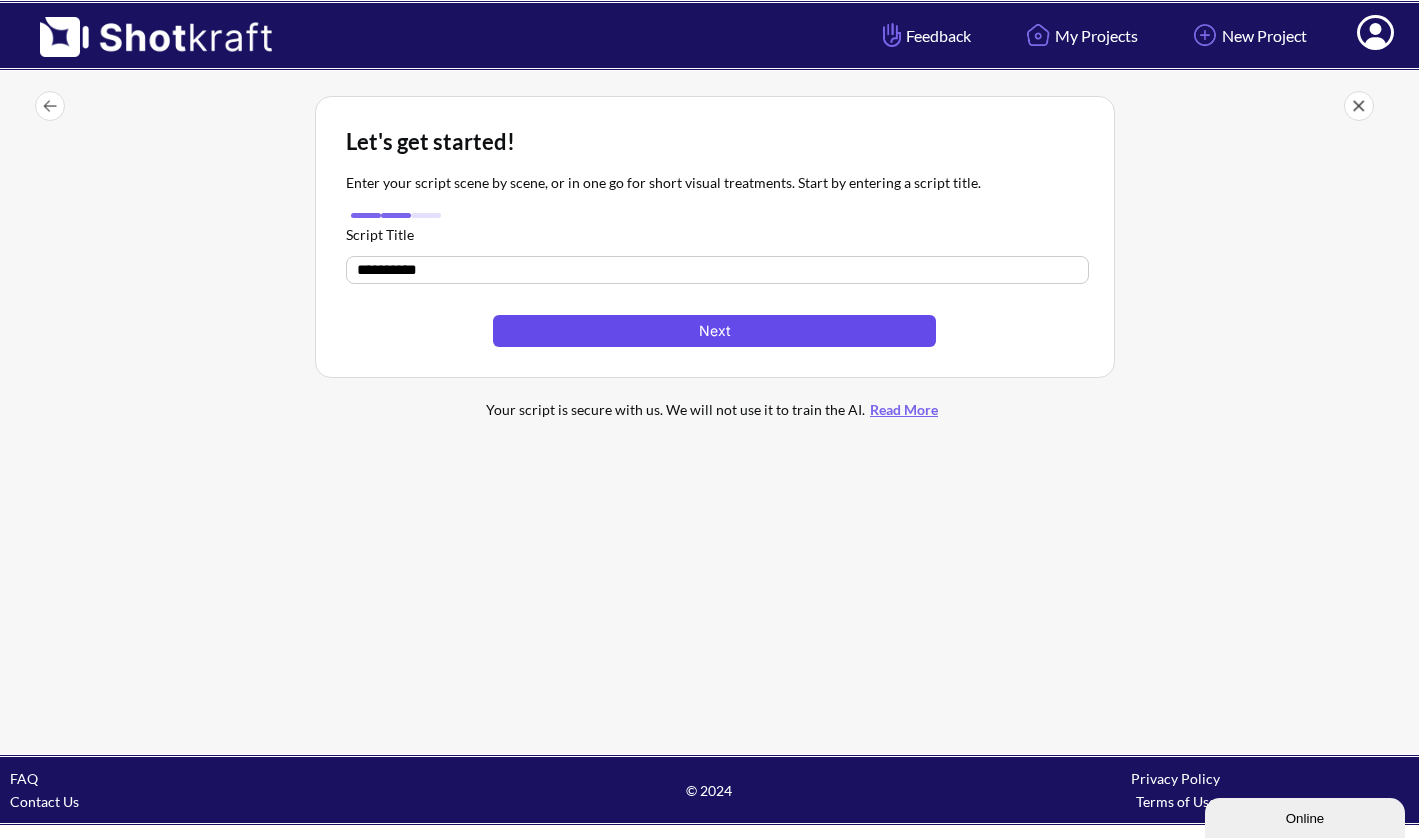 type on "**********" 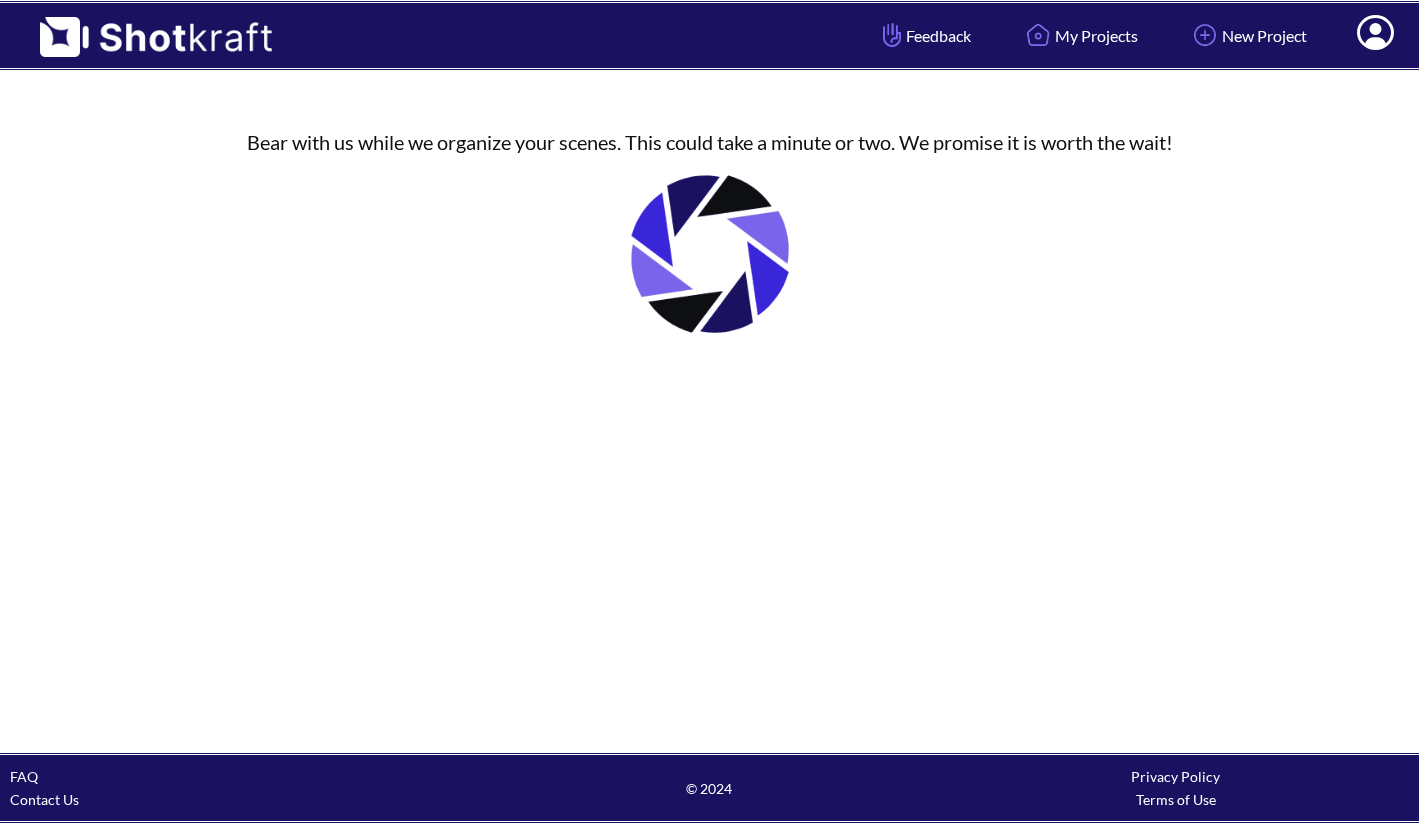 scroll, scrollTop: 0, scrollLeft: 0, axis: both 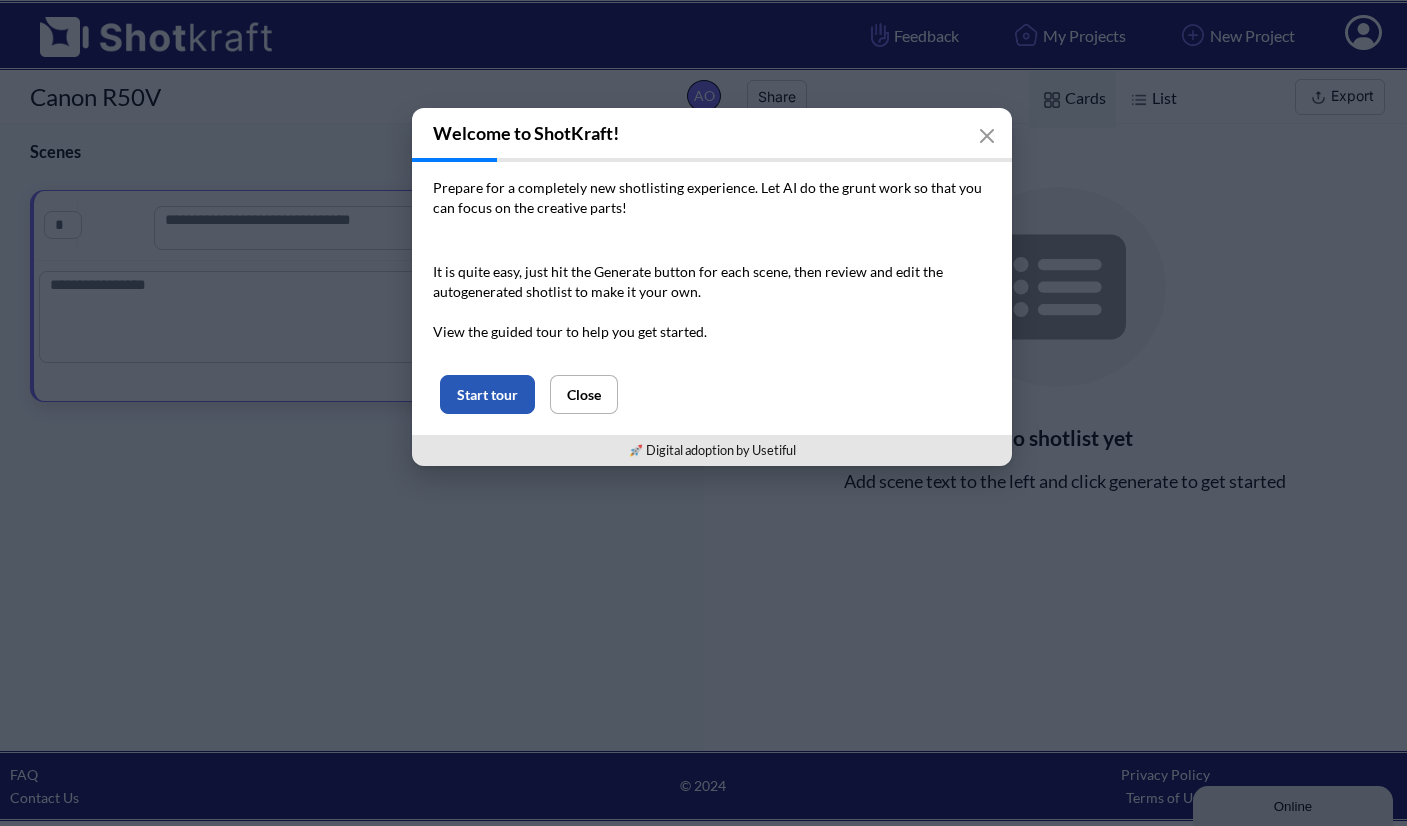 click on "Start tour" at bounding box center (487, 394) 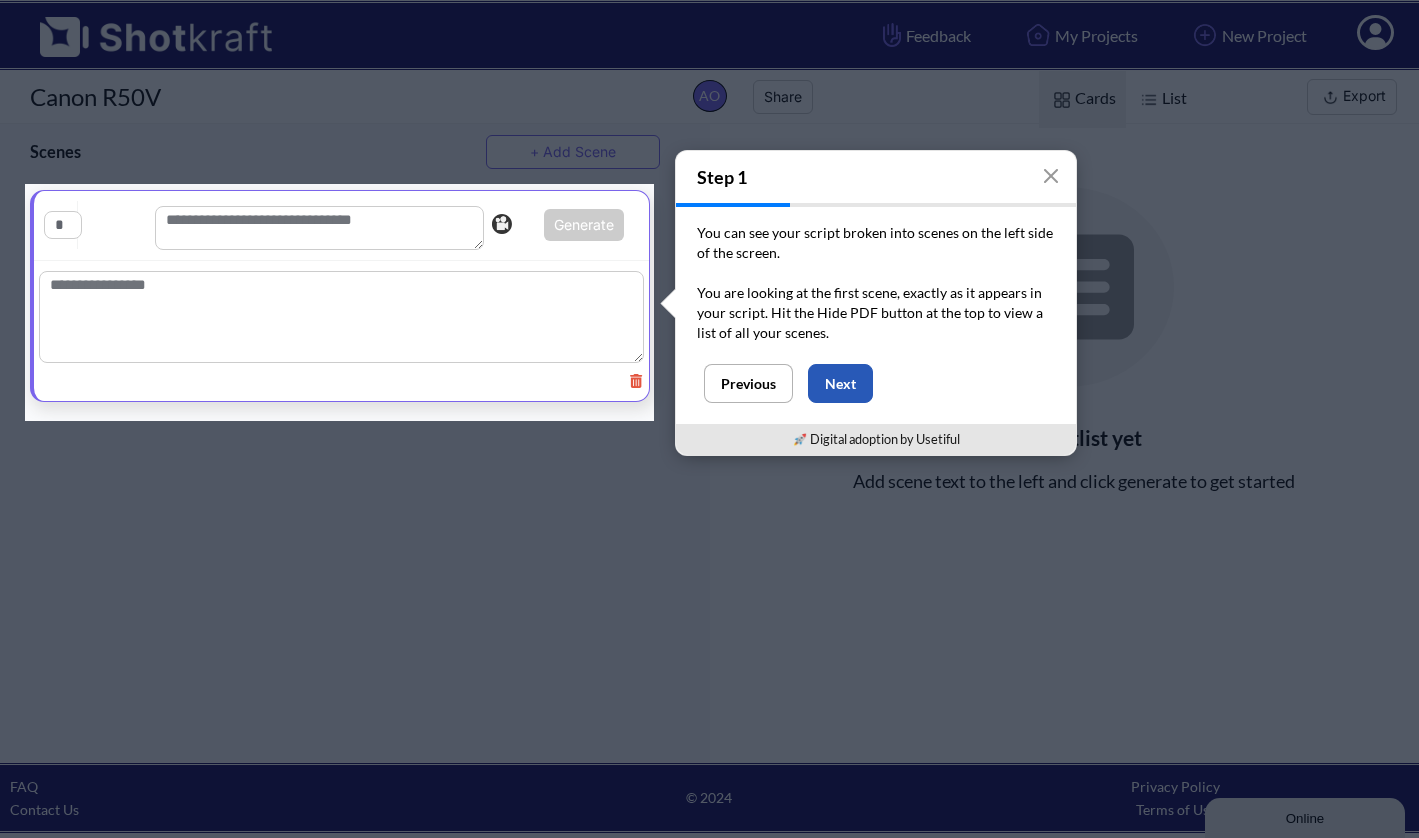 click on "Next" at bounding box center (840, 383) 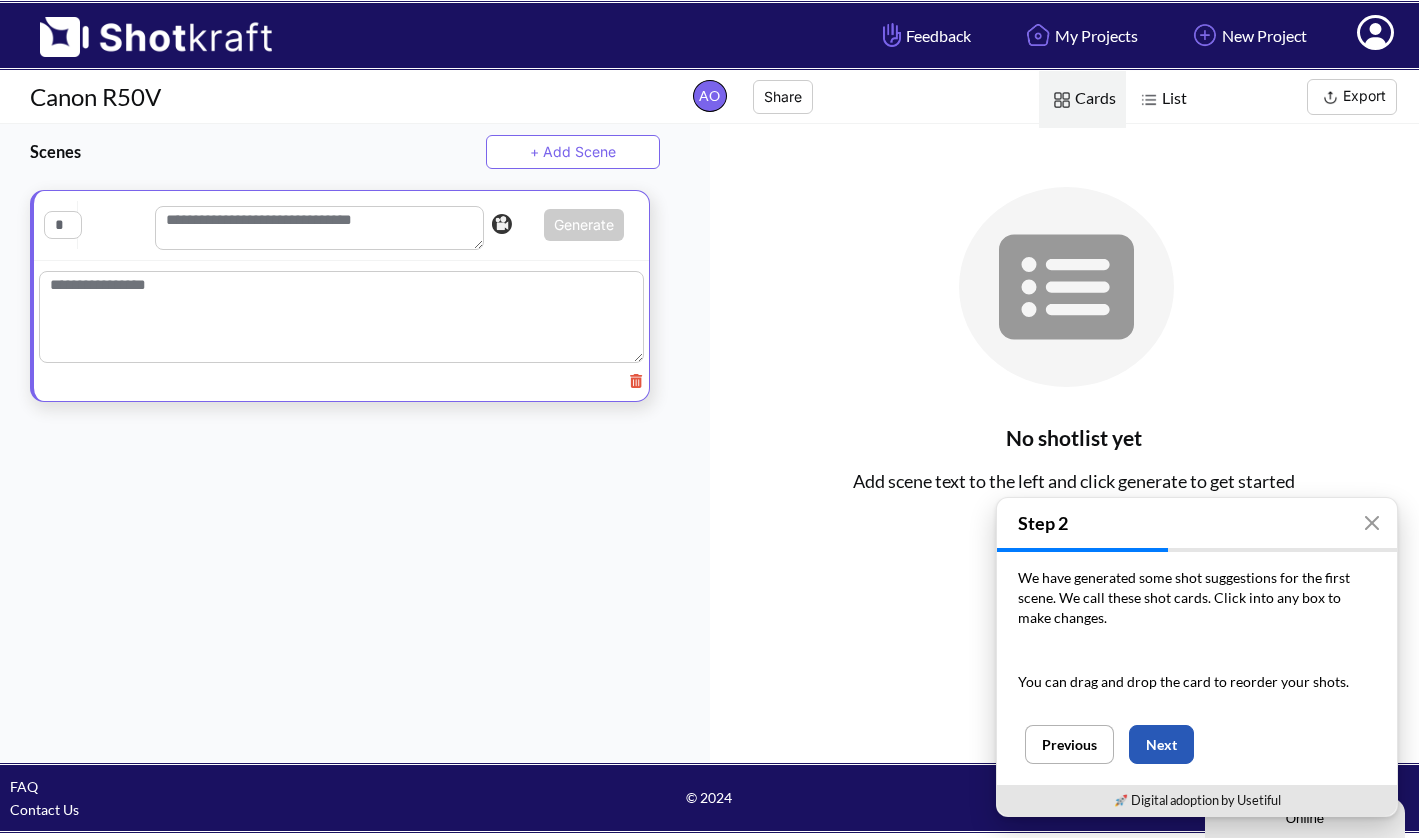 click on "Next" at bounding box center (1161, 744) 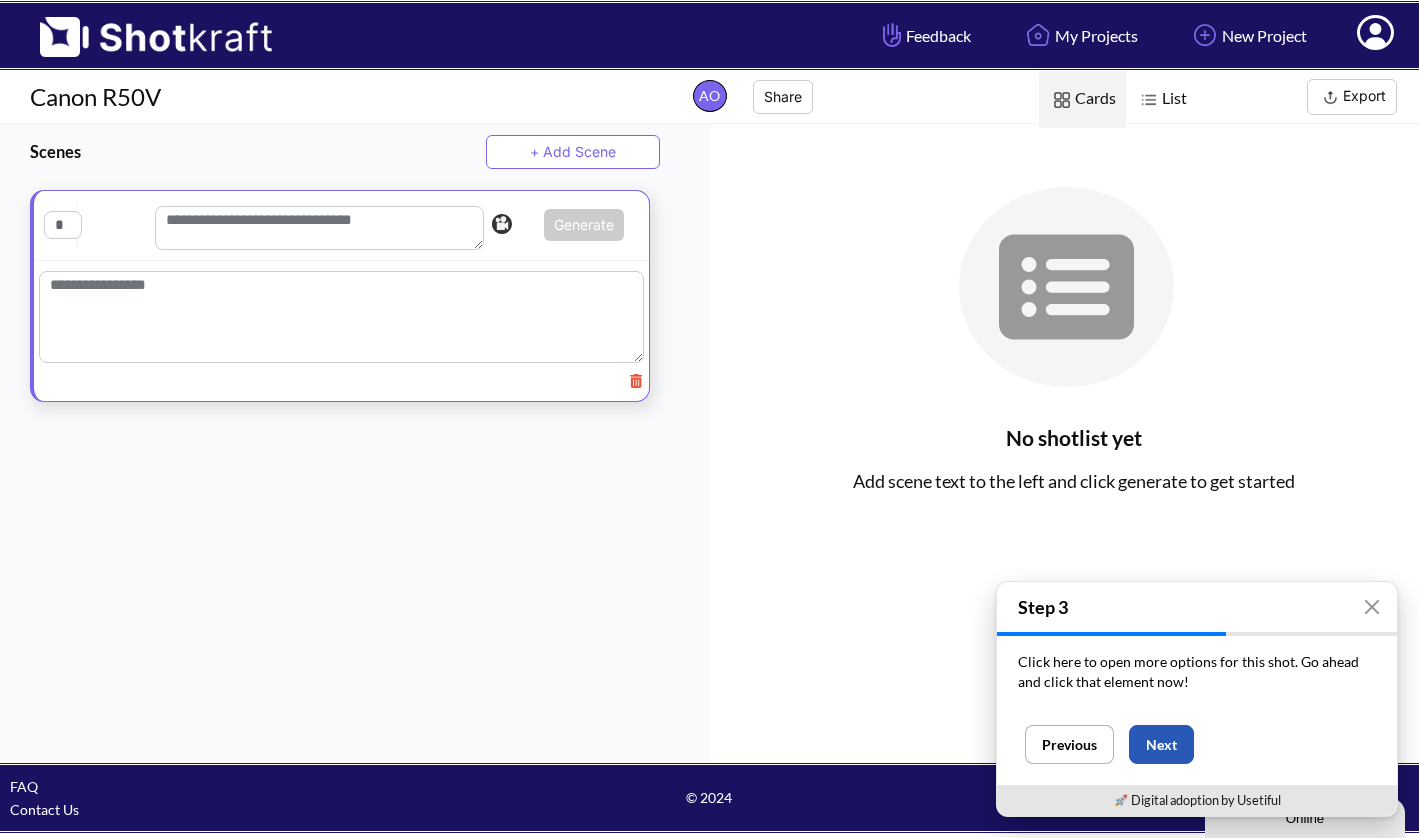 click on "Next" at bounding box center (1161, 744) 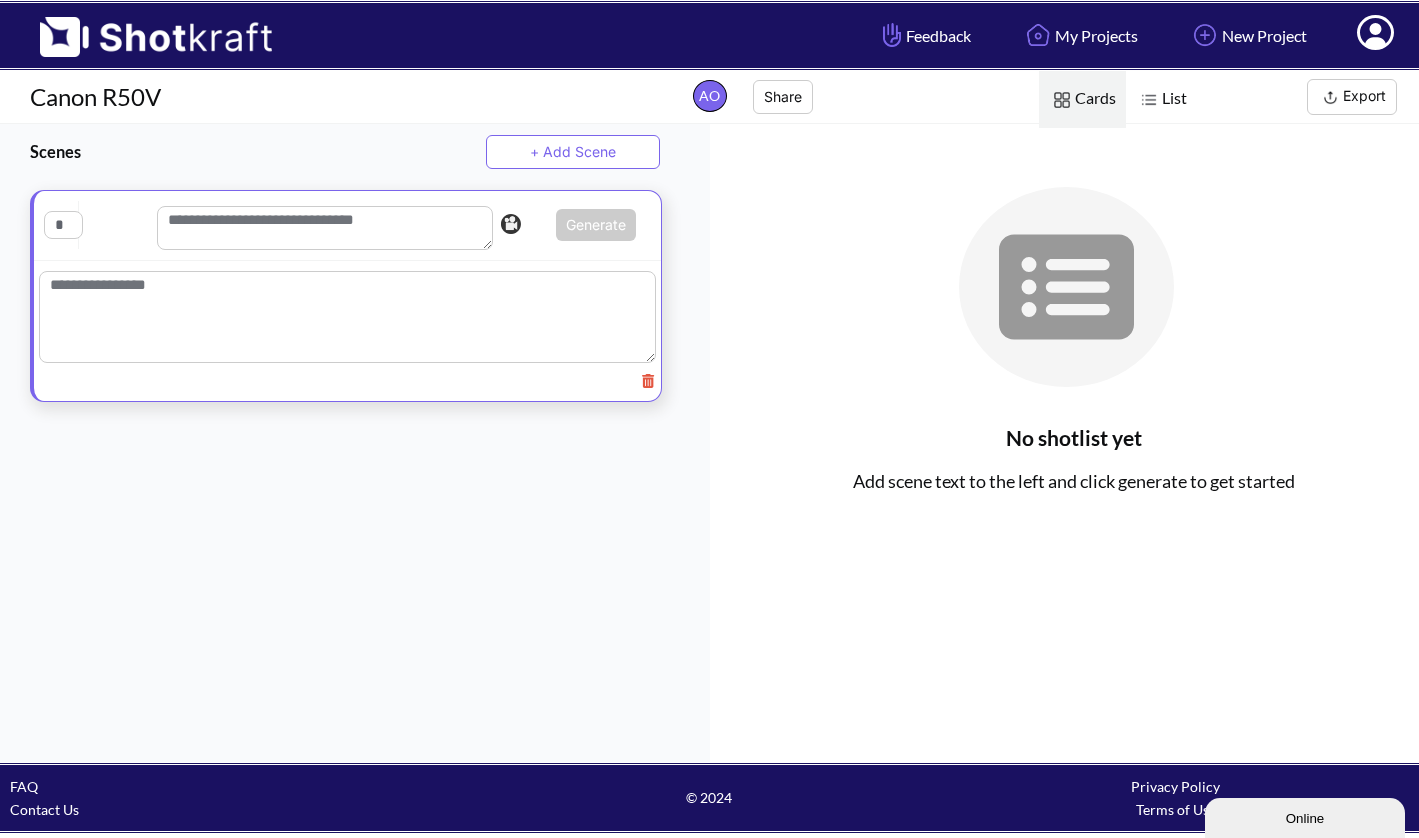 click at bounding box center [347, 317] 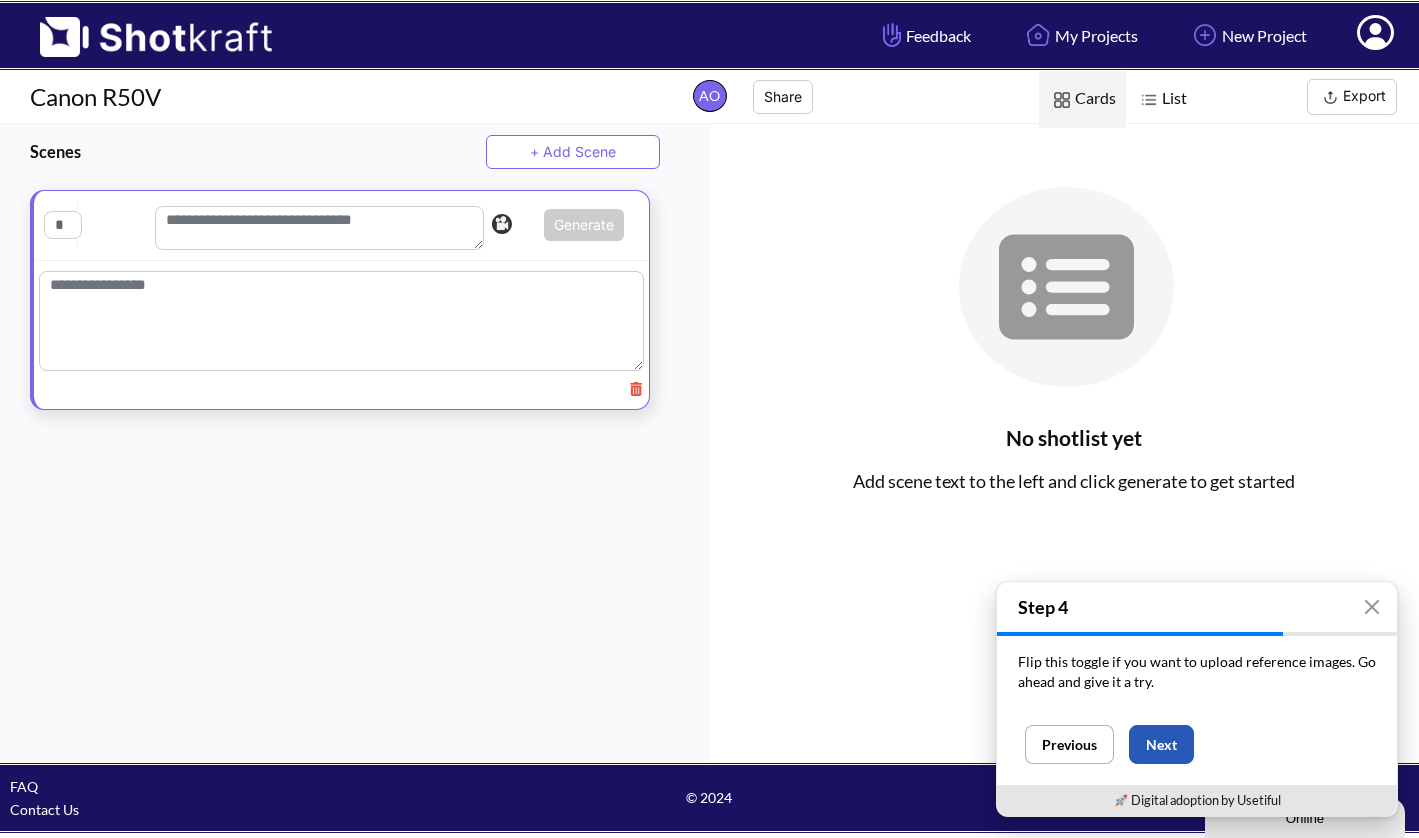 click on "Next" at bounding box center (1161, 744) 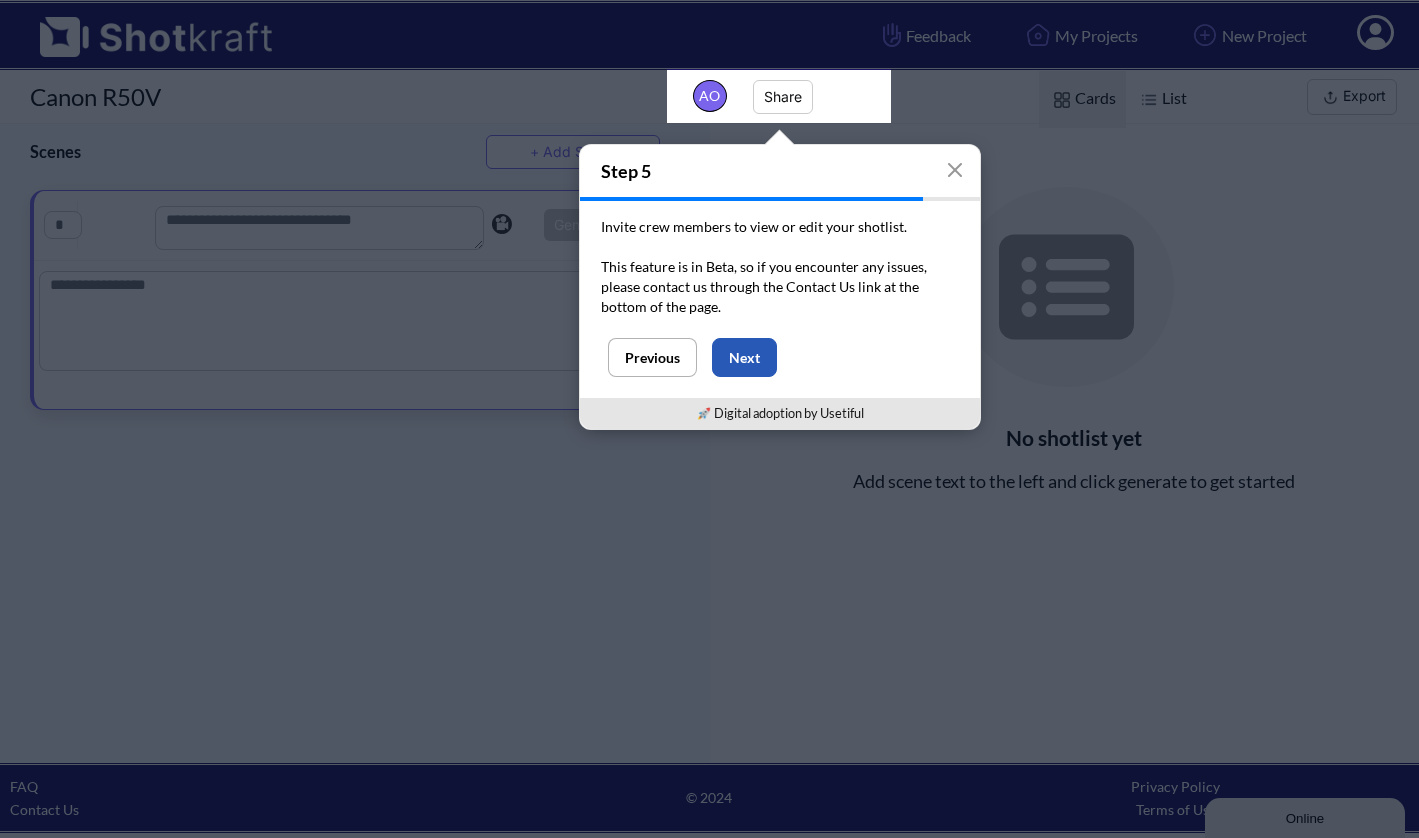 click on "Next" at bounding box center [744, 357] 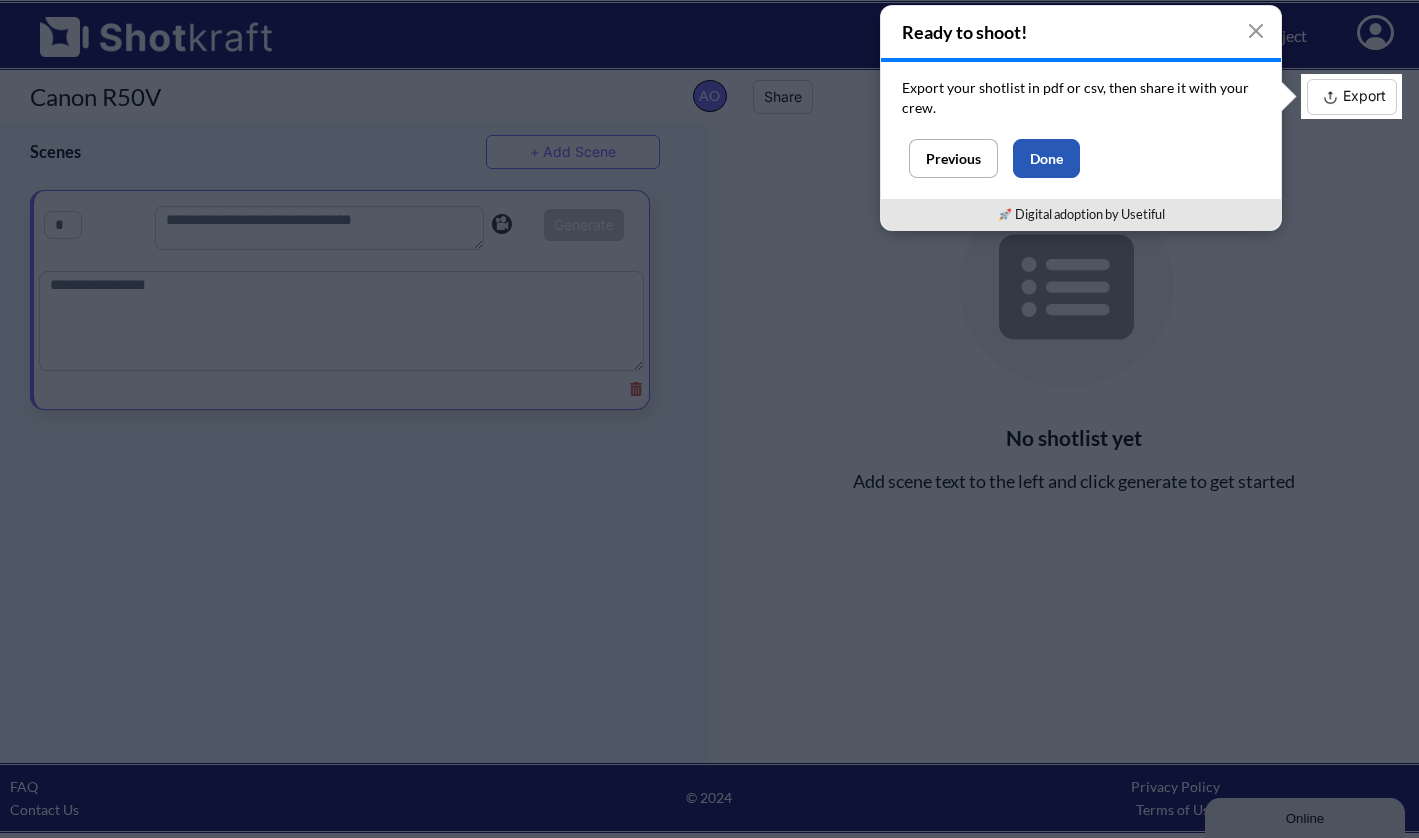 click on "Done" at bounding box center [1046, 158] 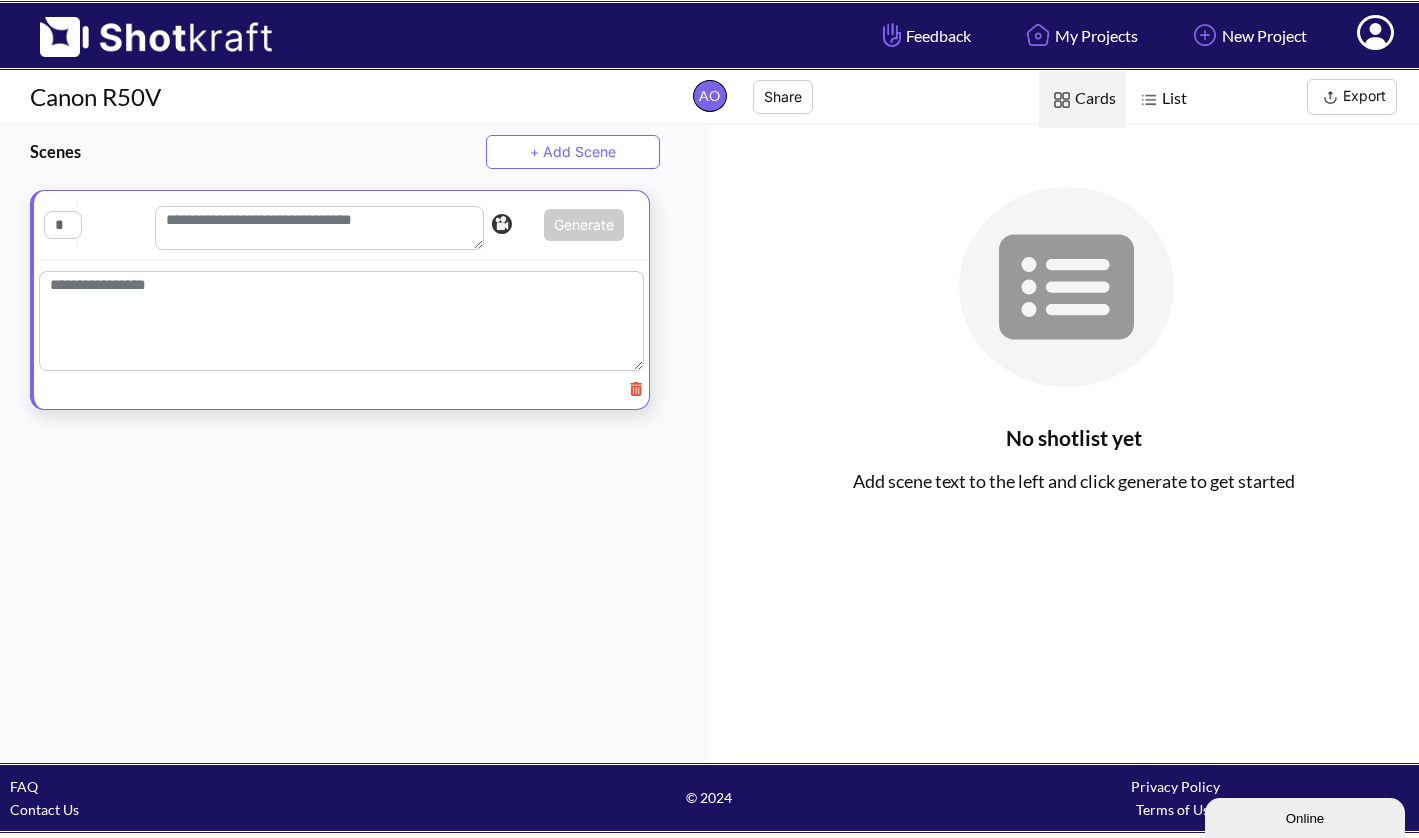 click on "No shotlist yet" at bounding box center (1075, 437) 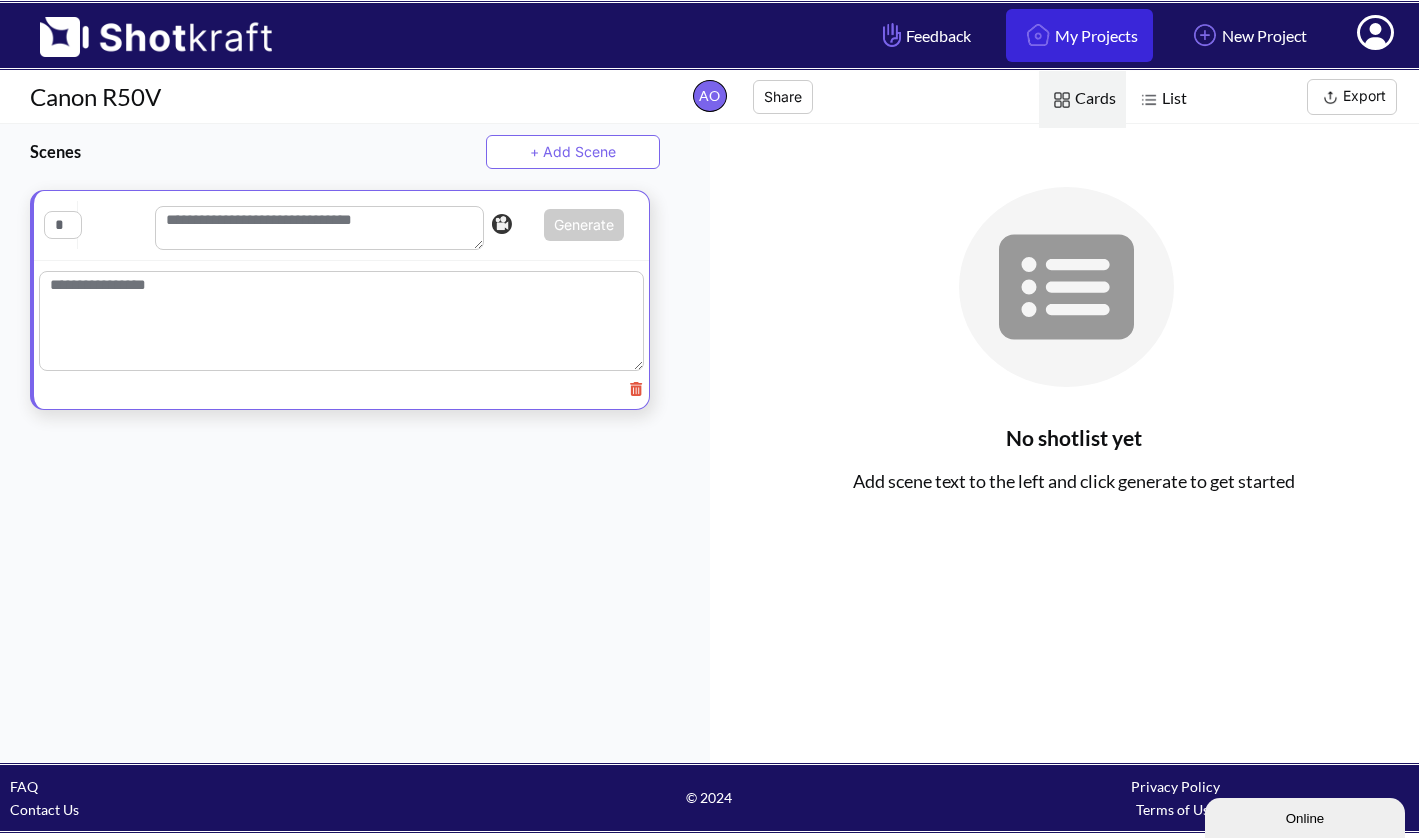 click on "My Projects" at bounding box center [1079, 35] 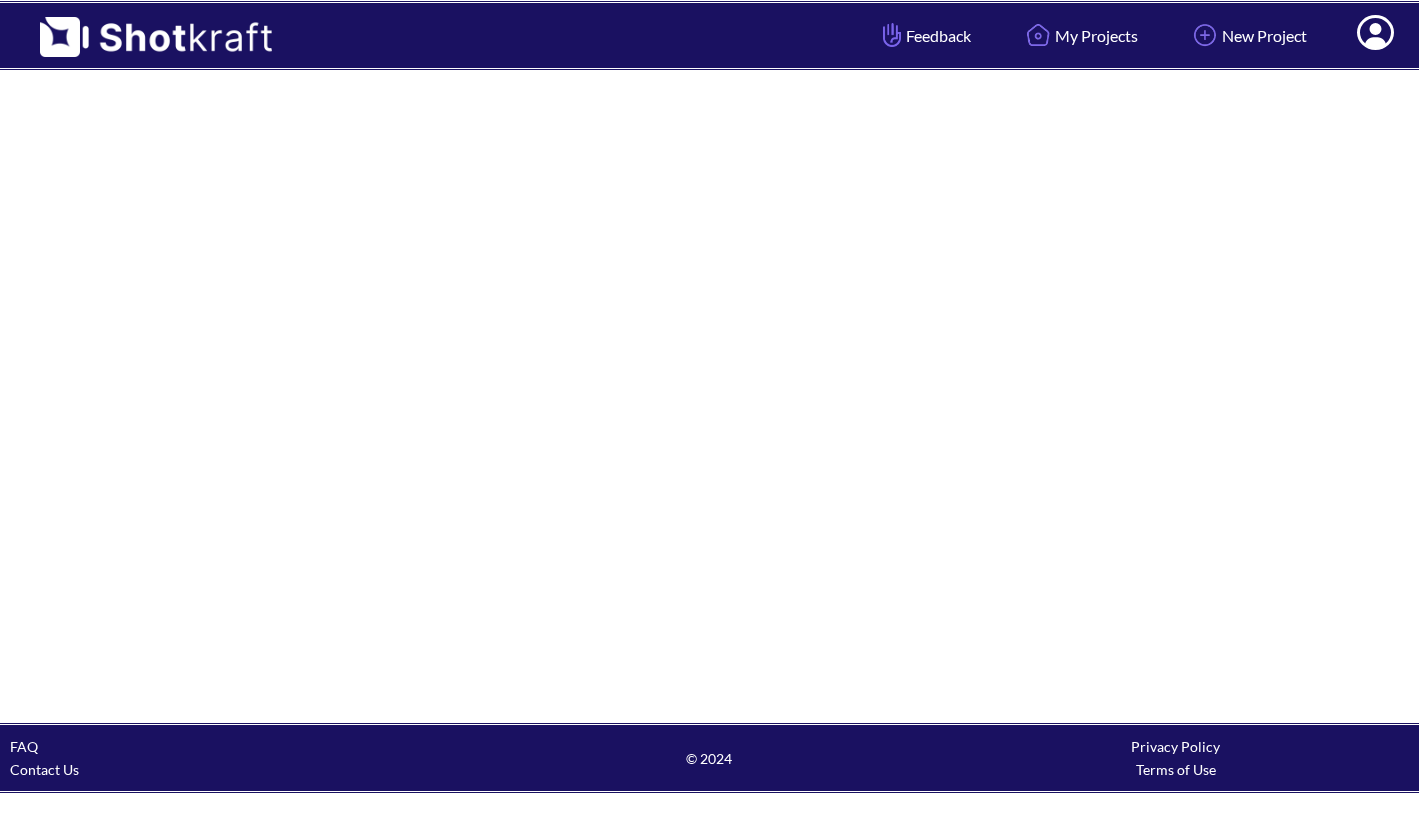 scroll, scrollTop: 0, scrollLeft: 0, axis: both 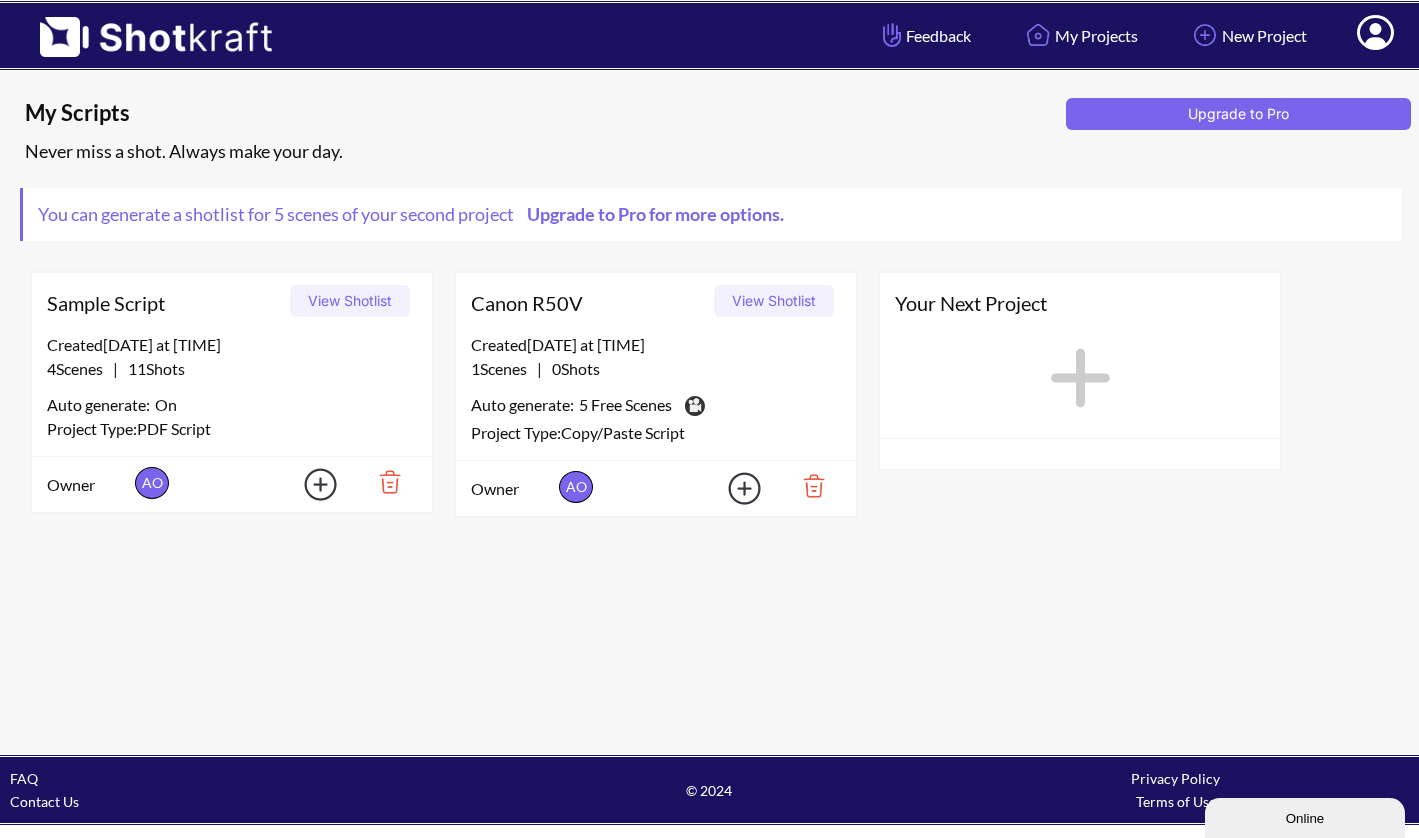 click on "Sample Script View Shotlist" at bounding box center [232, 303] 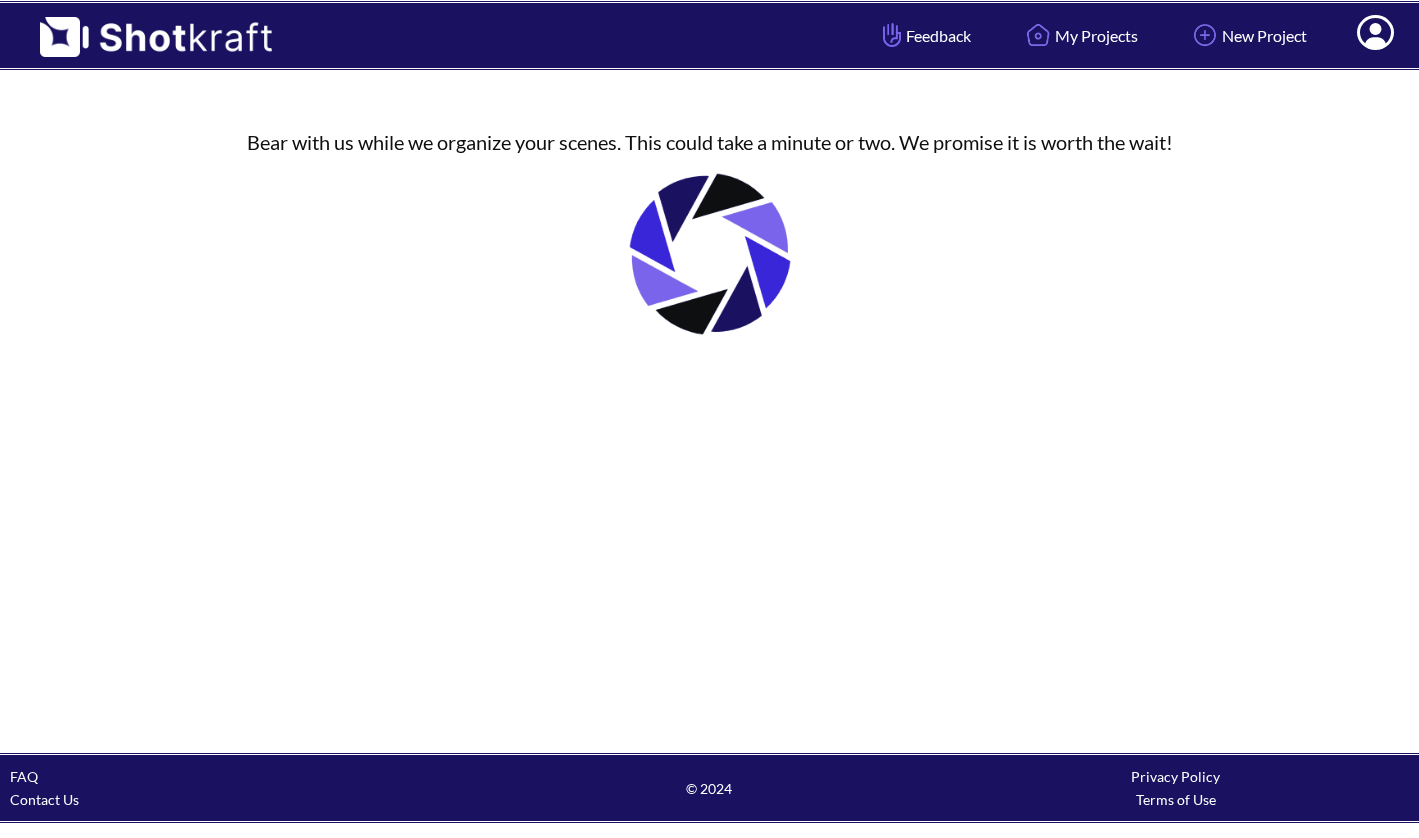 scroll, scrollTop: 0, scrollLeft: 0, axis: both 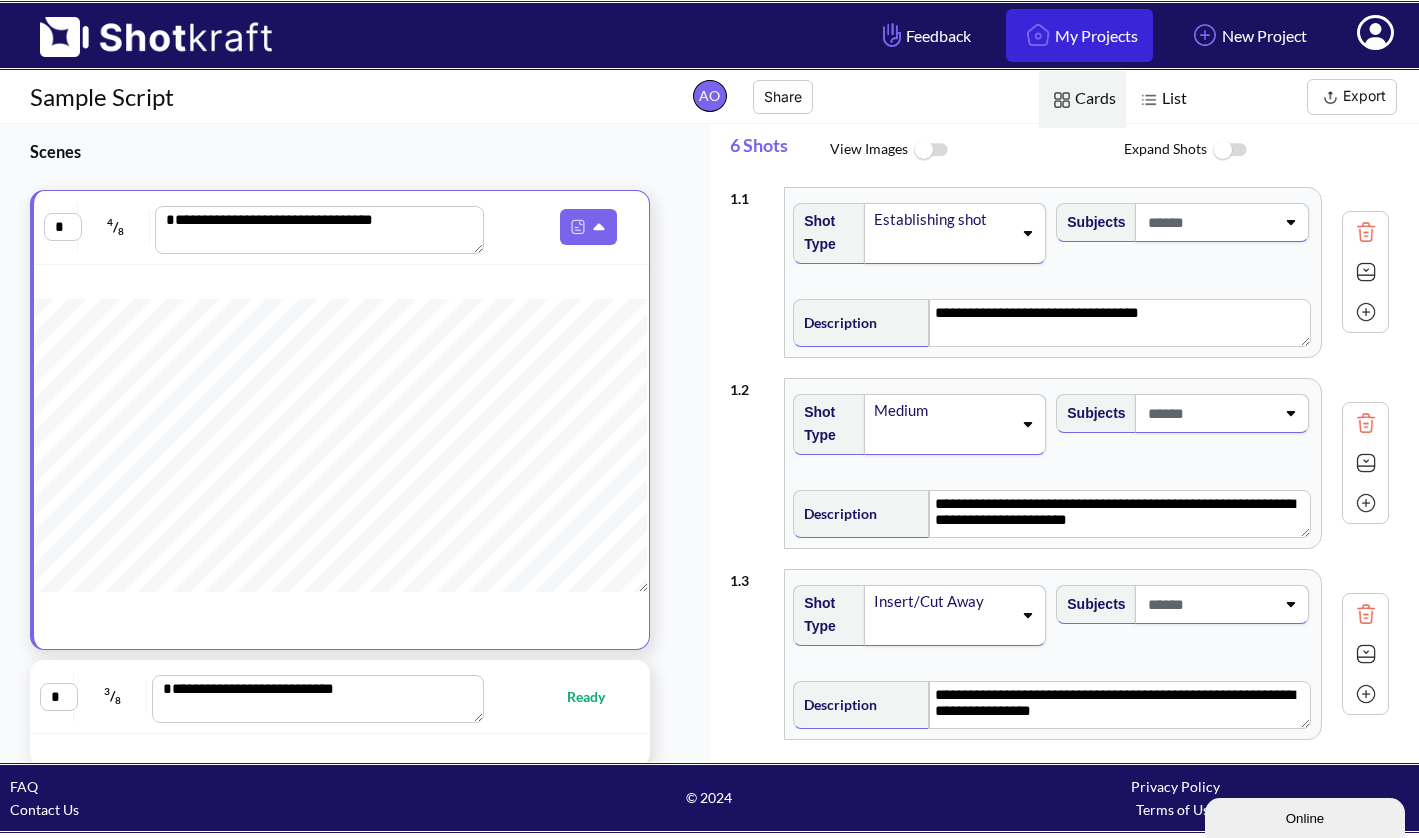 click on "My Projects" at bounding box center [1079, 35] 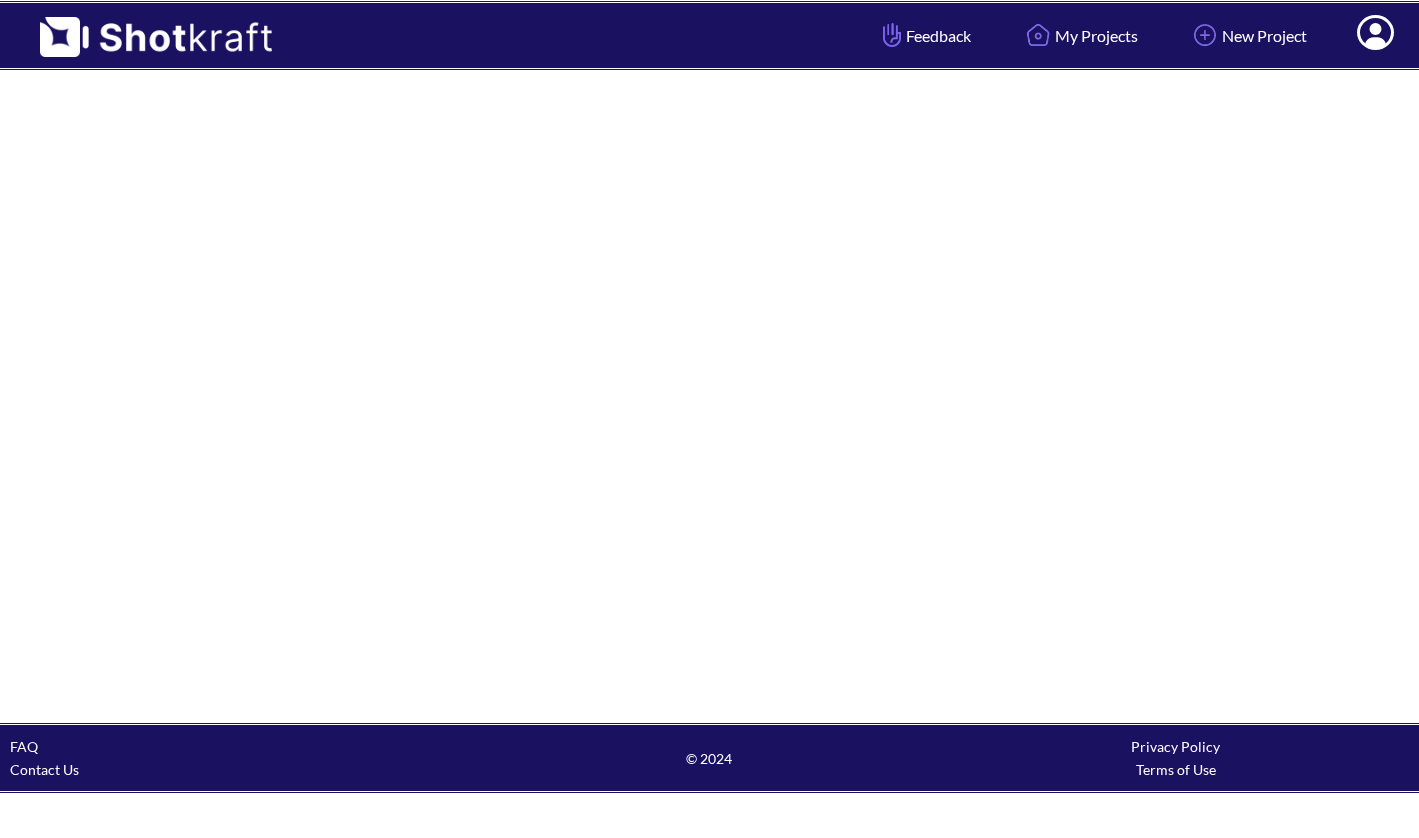 scroll, scrollTop: 0, scrollLeft: 0, axis: both 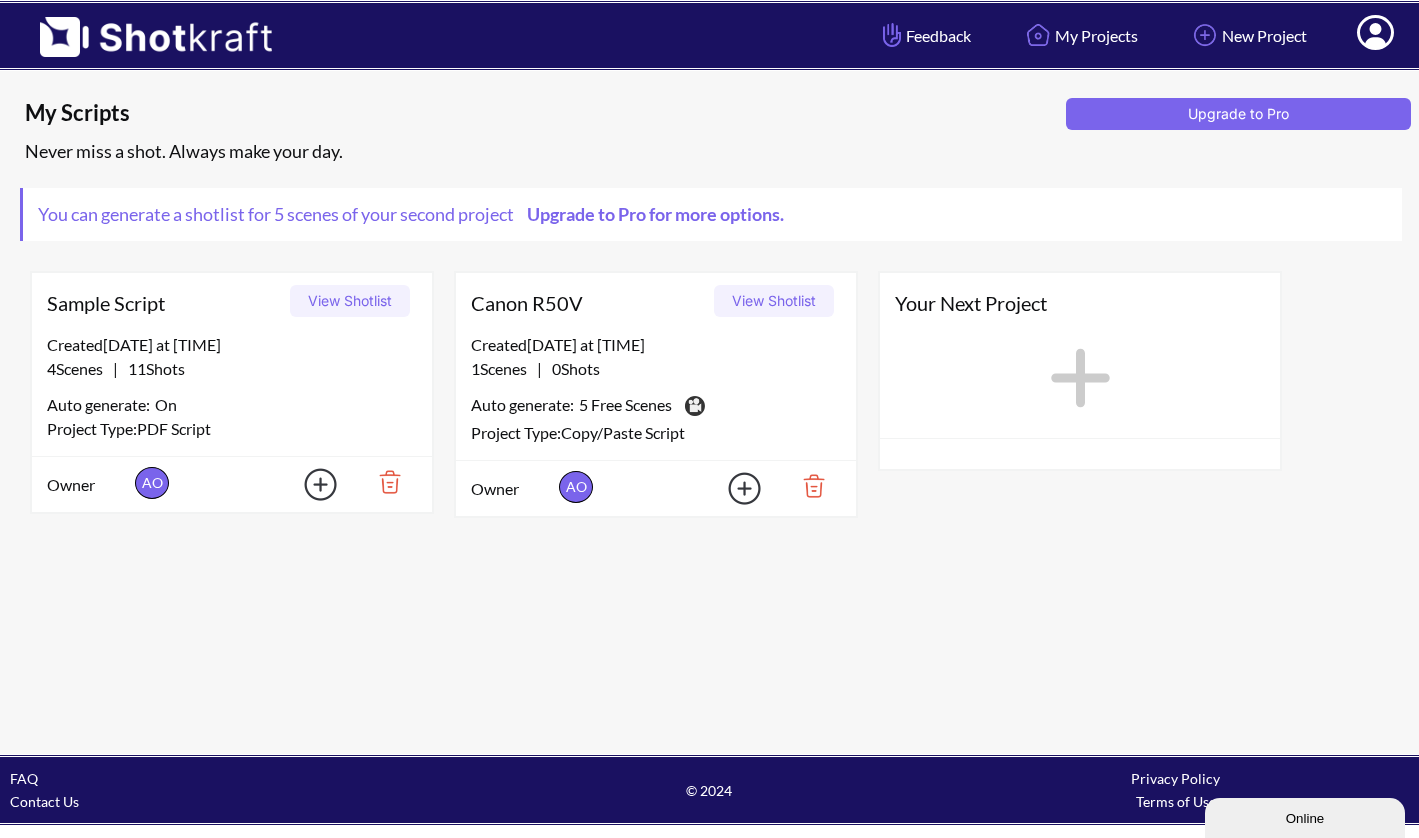 click on "Canon R50V View Shotlist" at bounding box center [656, 303] 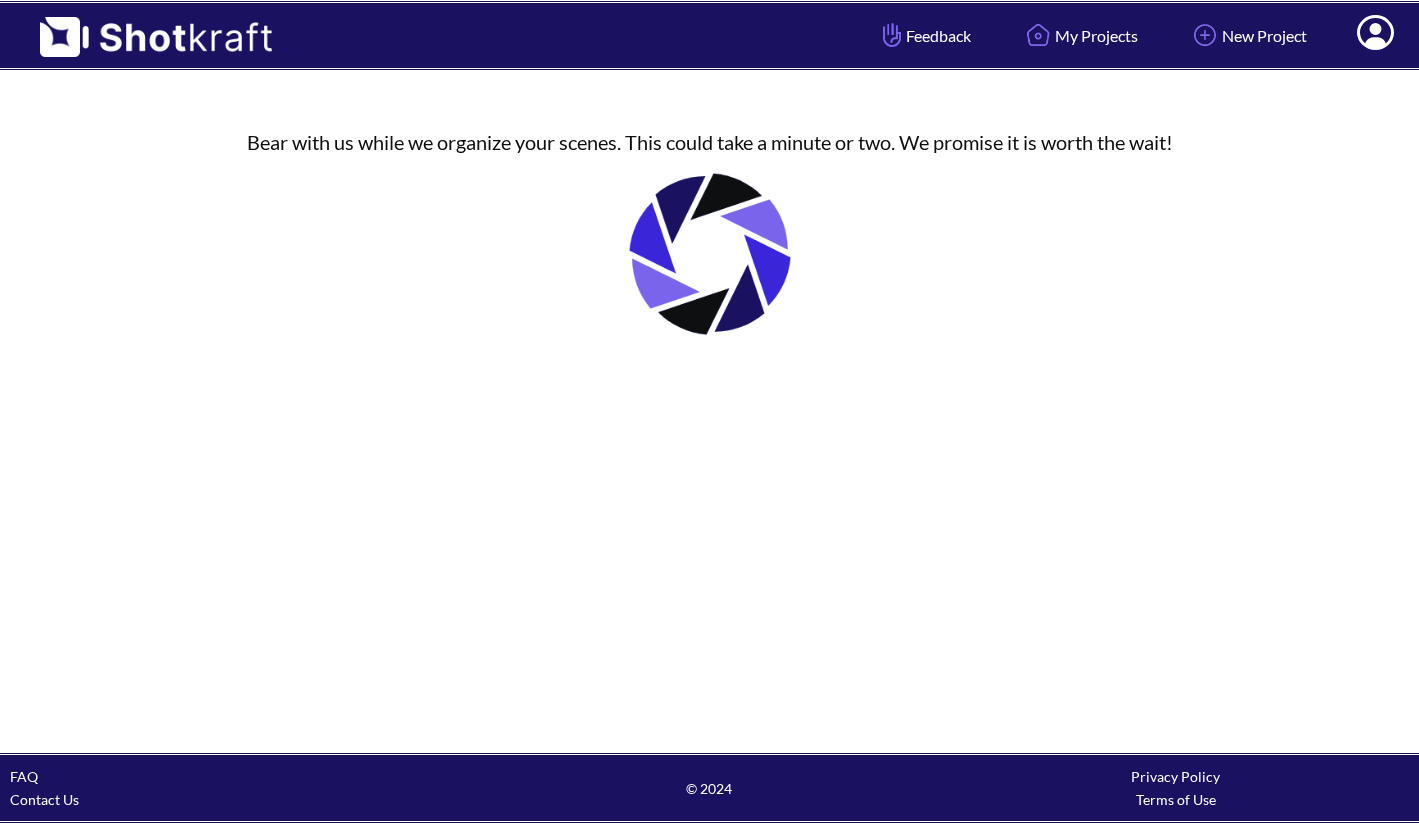 scroll, scrollTop: 0, scrollLeft: 0, axis: both 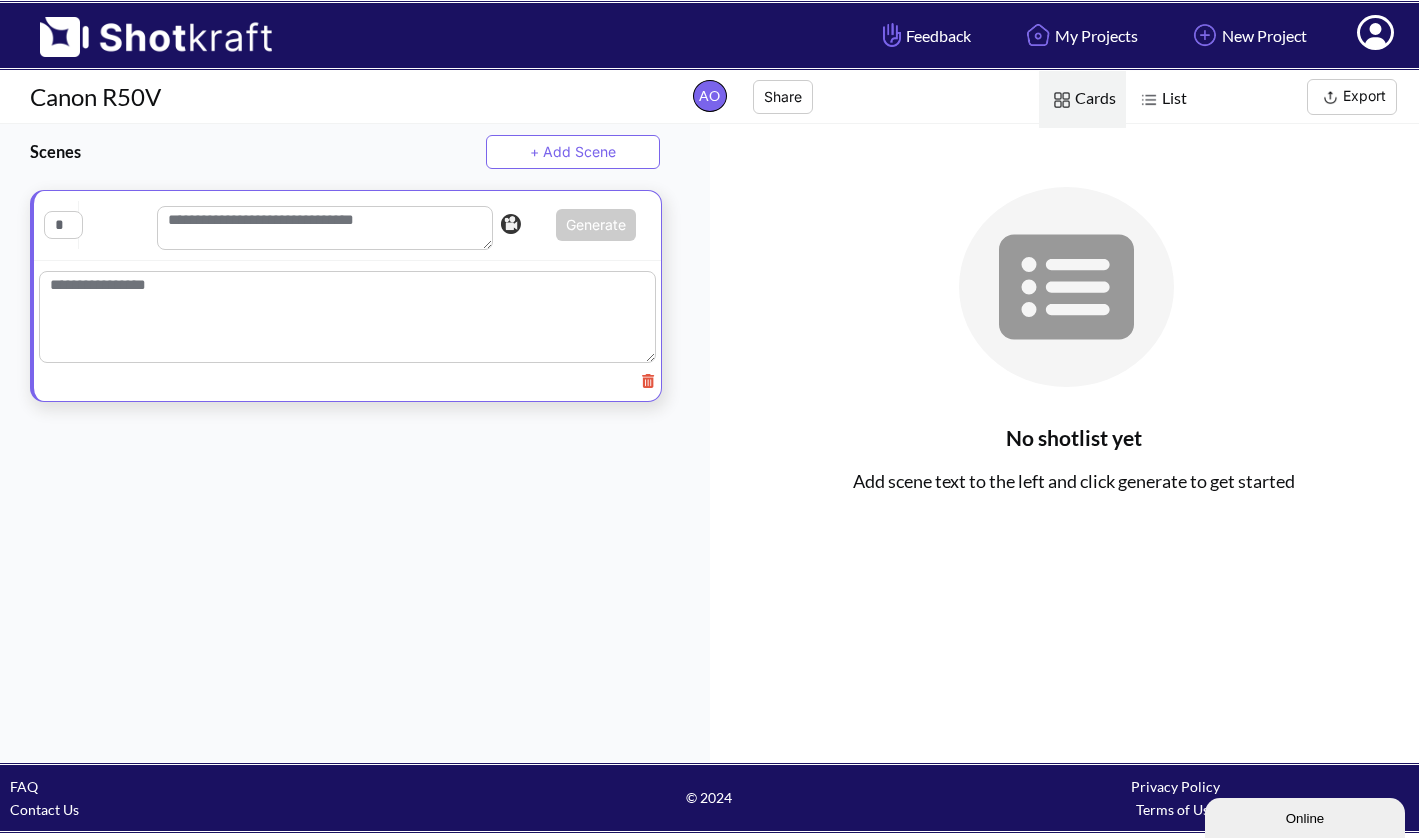 click on "+ Add Scene" at bounding box center [573, 152] 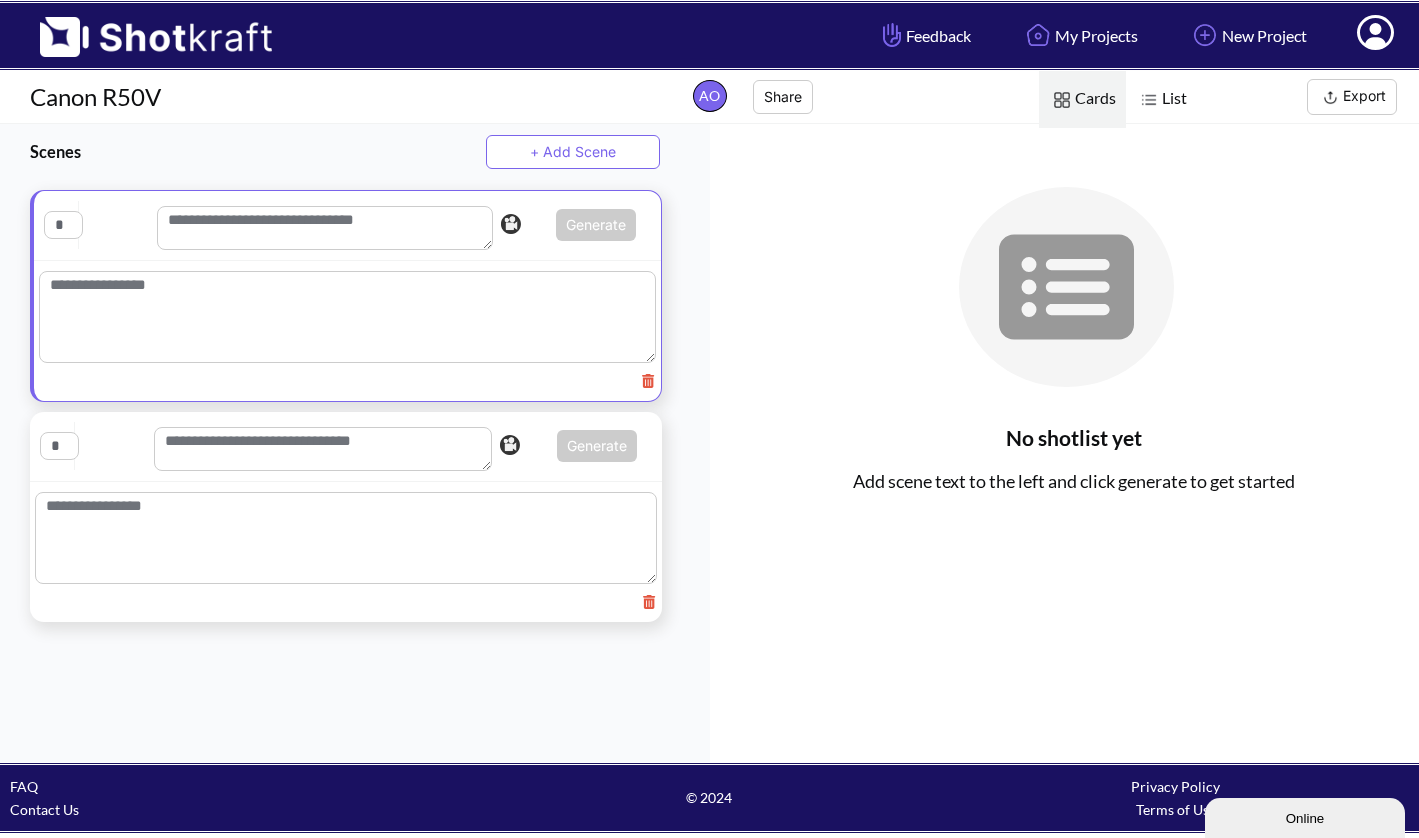 click 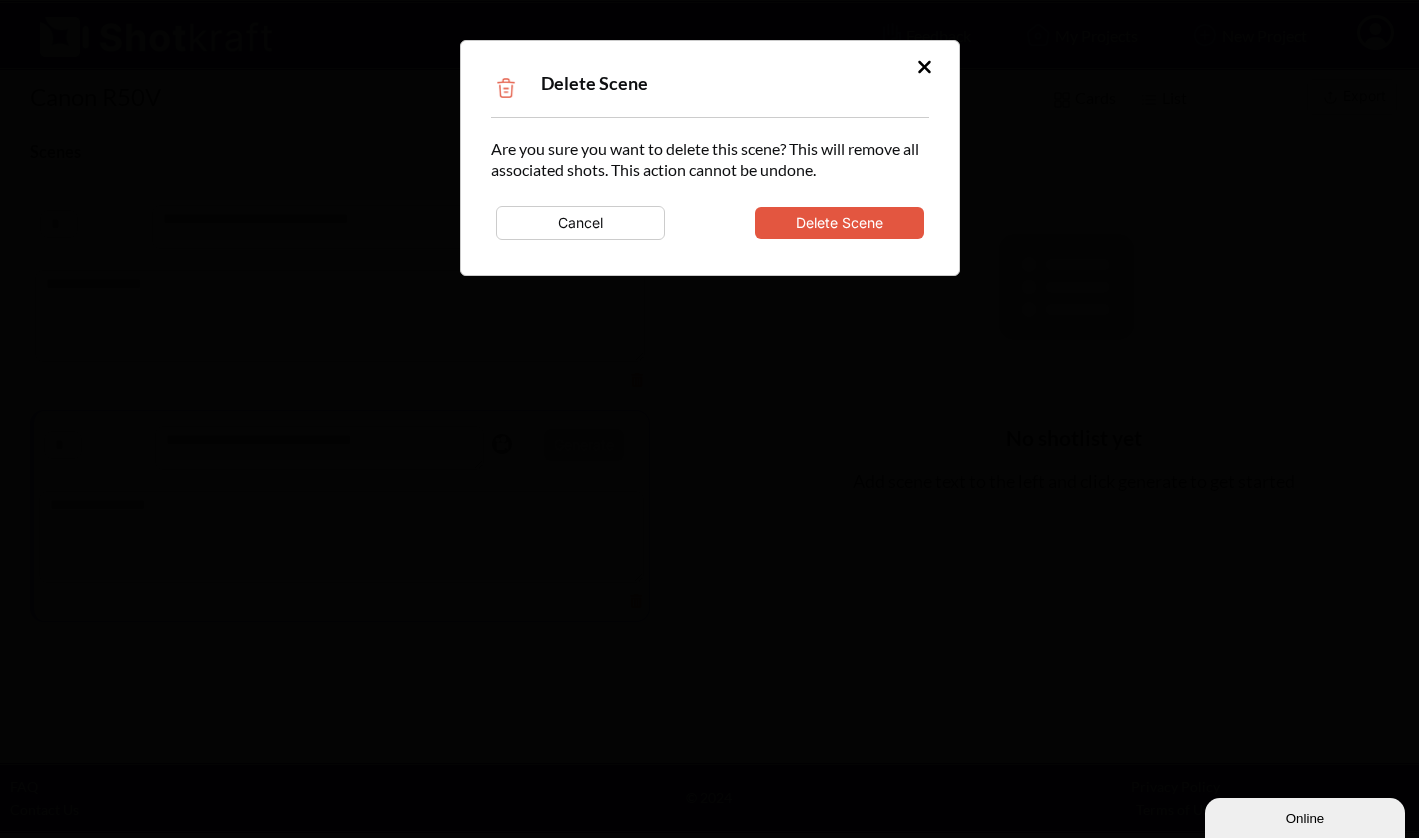 click on "Delete Scene" at bounding box center [839, 223] 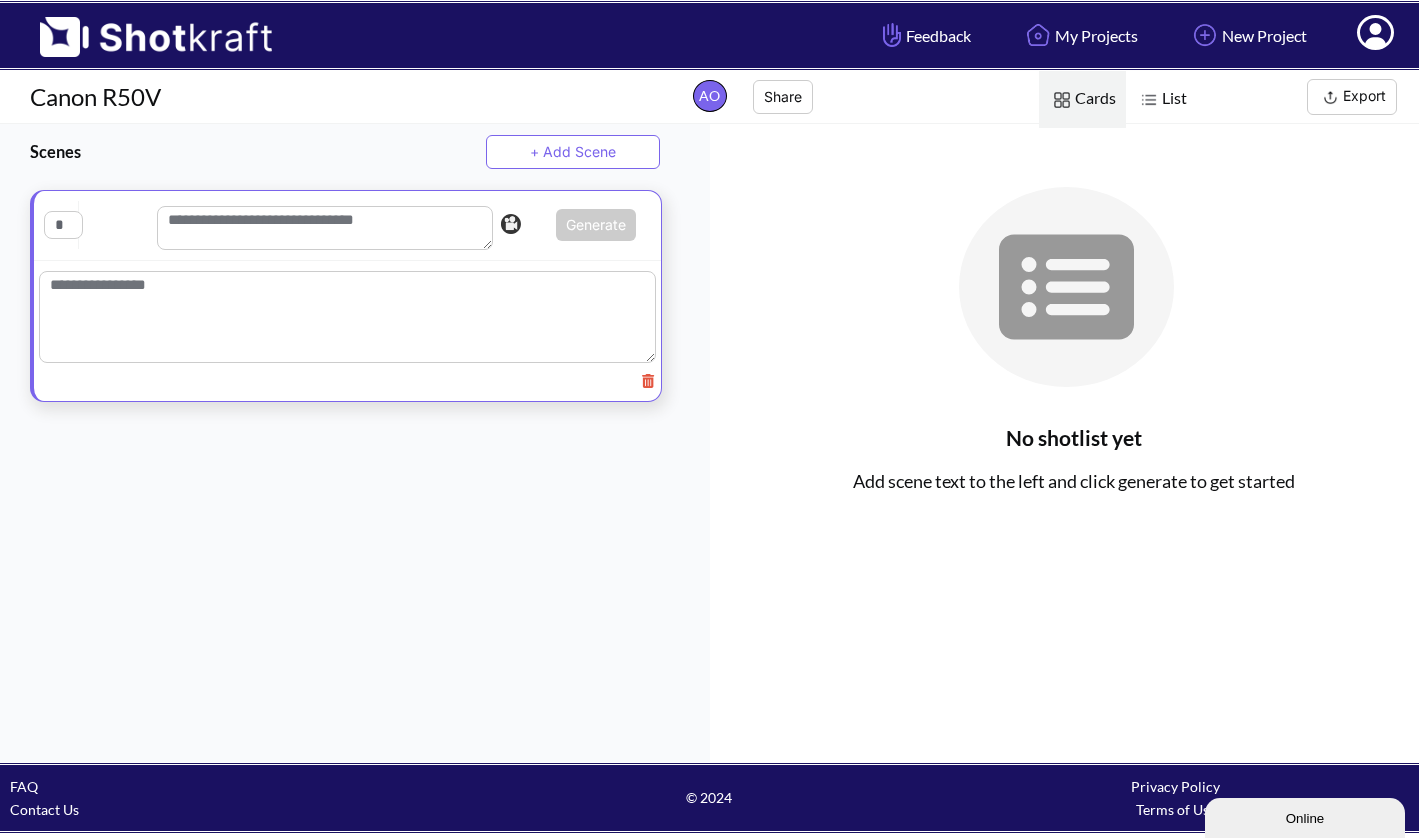 click 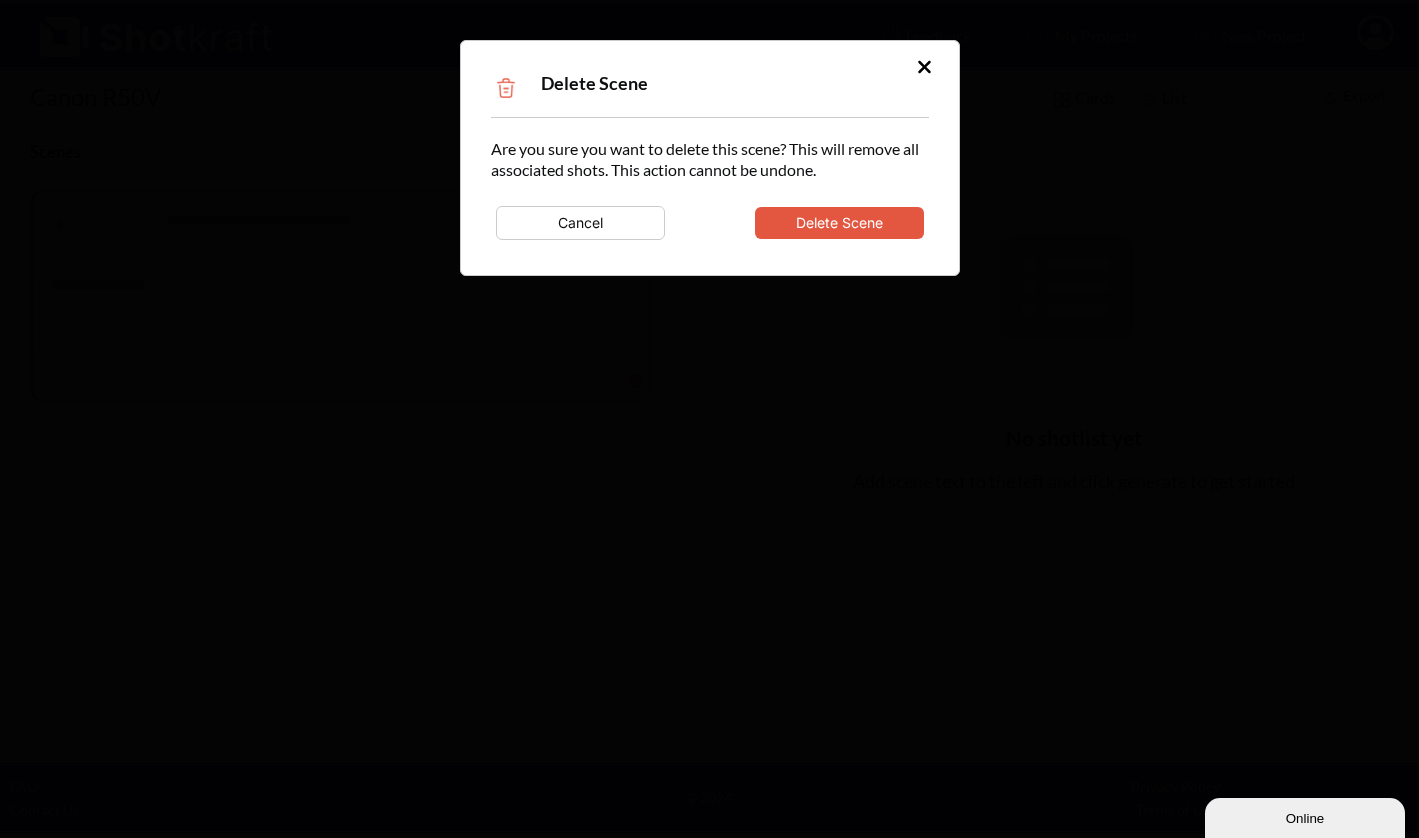 click on "Delete Scene" at bounding box center [839, 223] 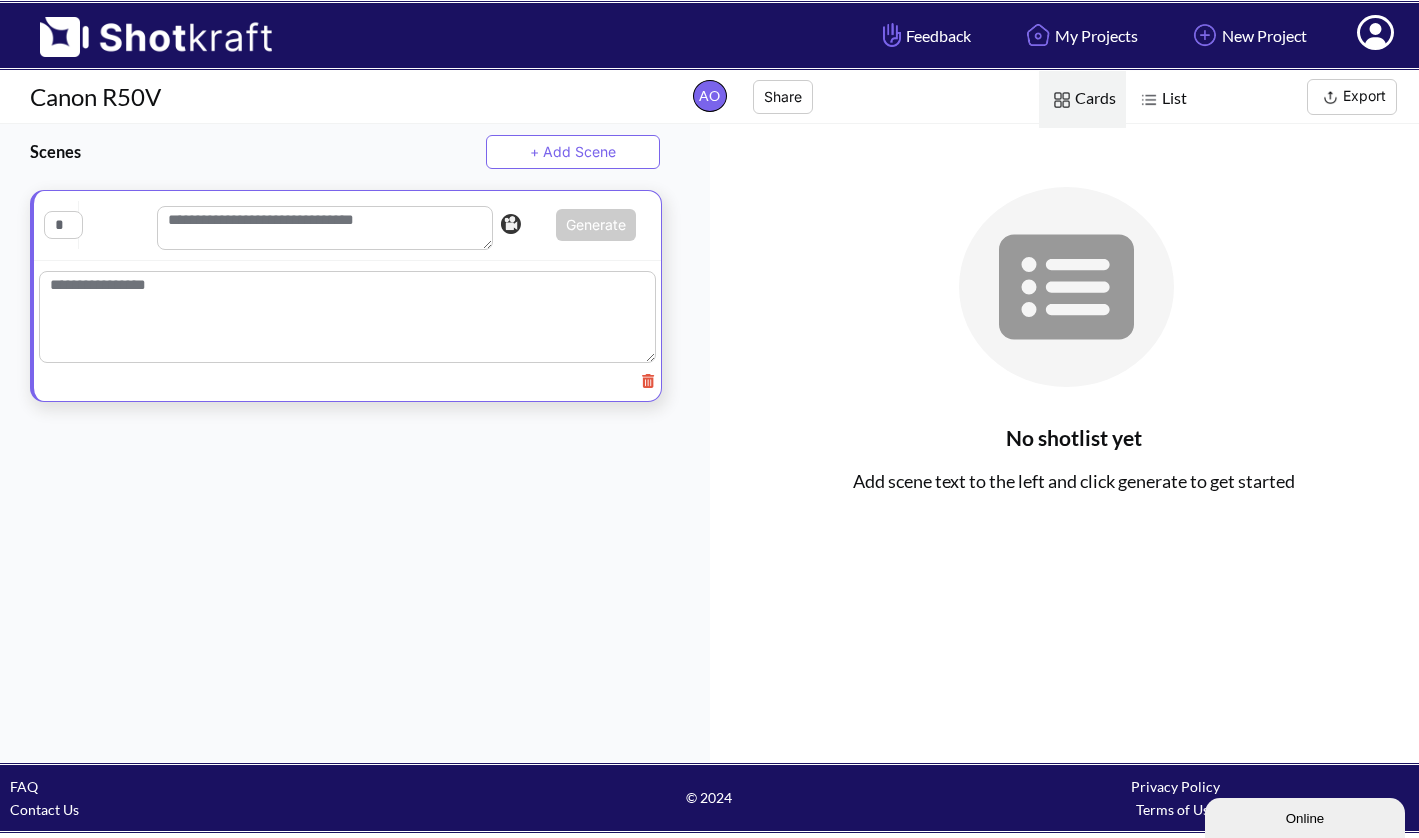 click at bounding box center (347, 317) 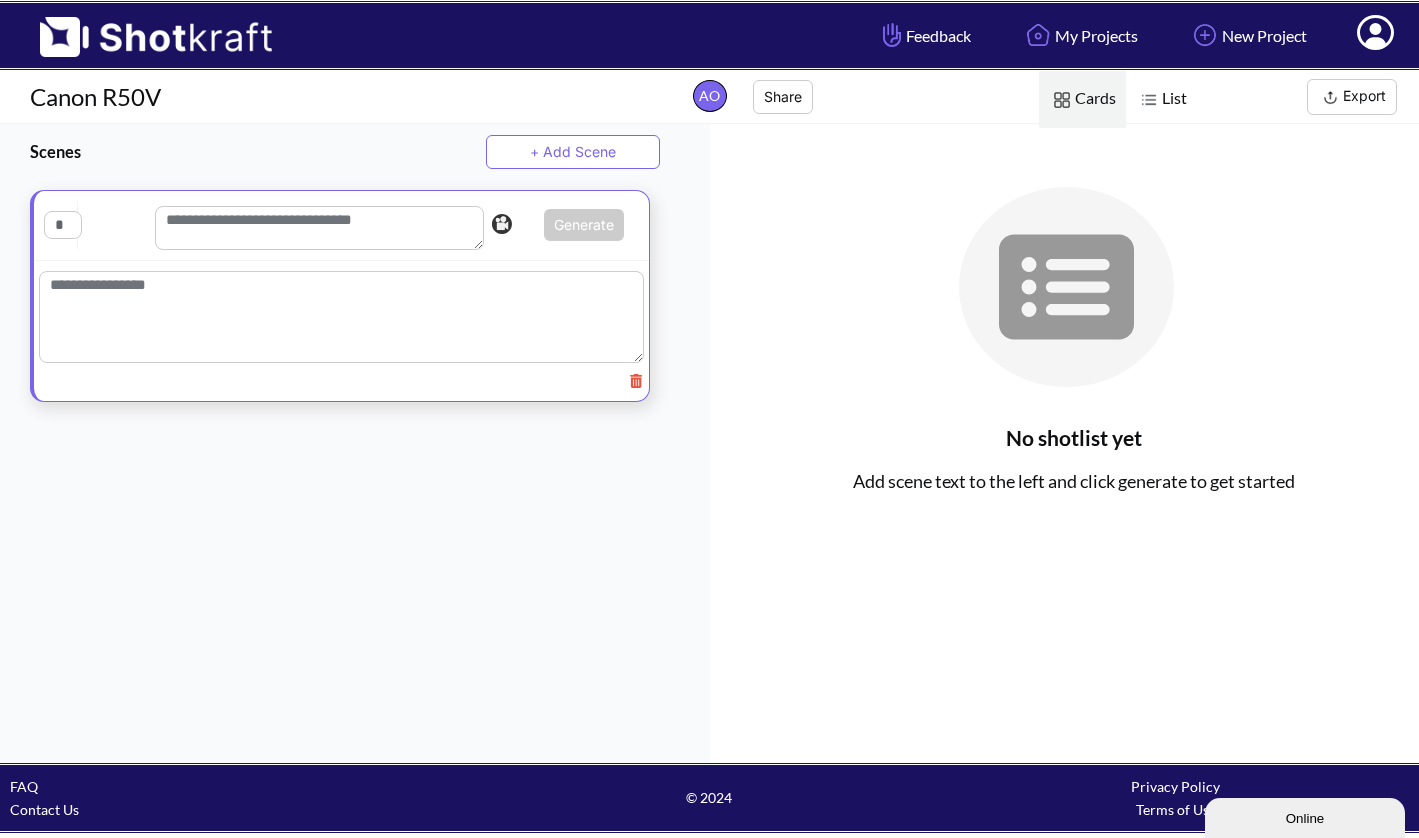 scroll, scrollTop: 0, scrollLeft: 0, axis: both 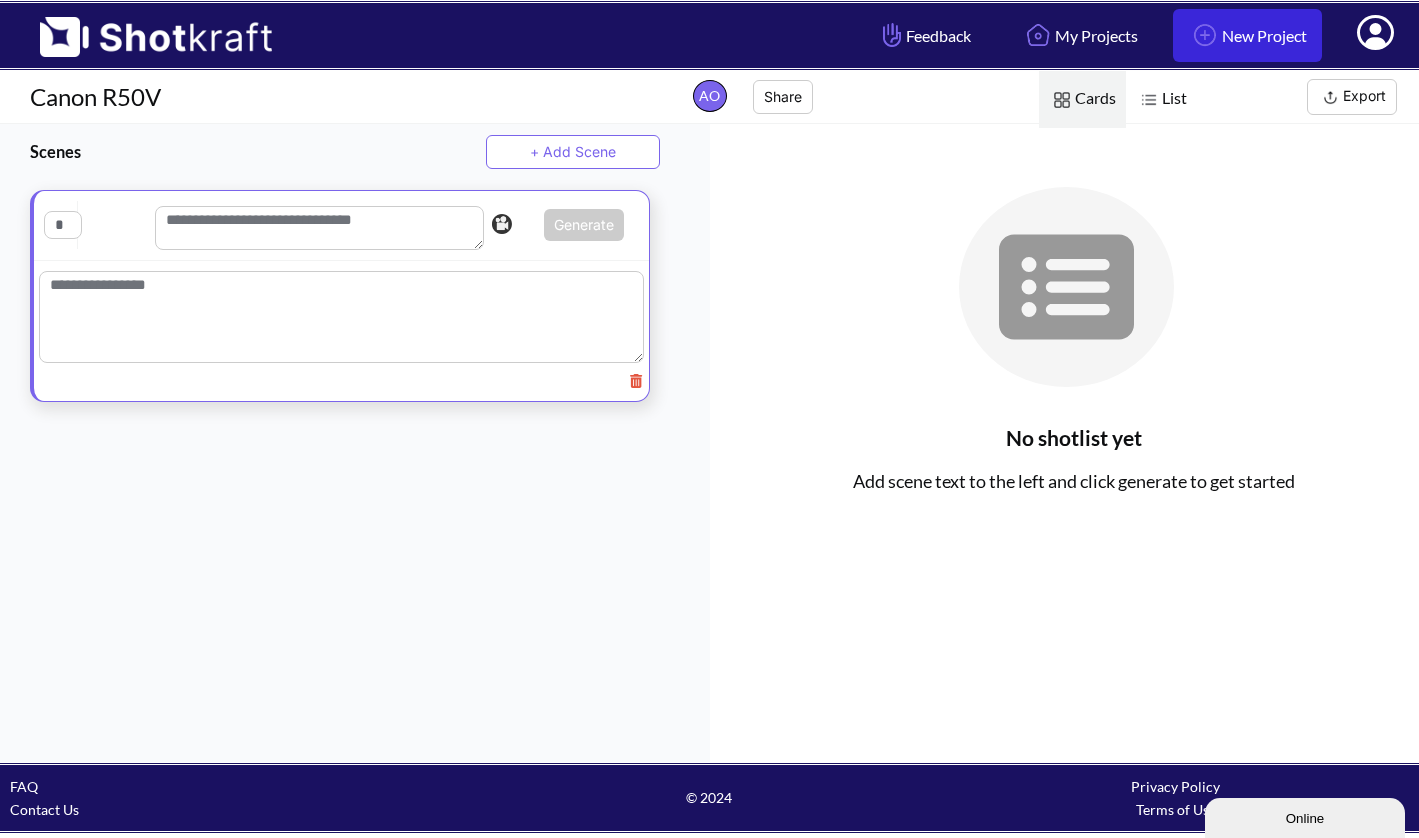 click on "New Project" at bounding box center (1247, 35) 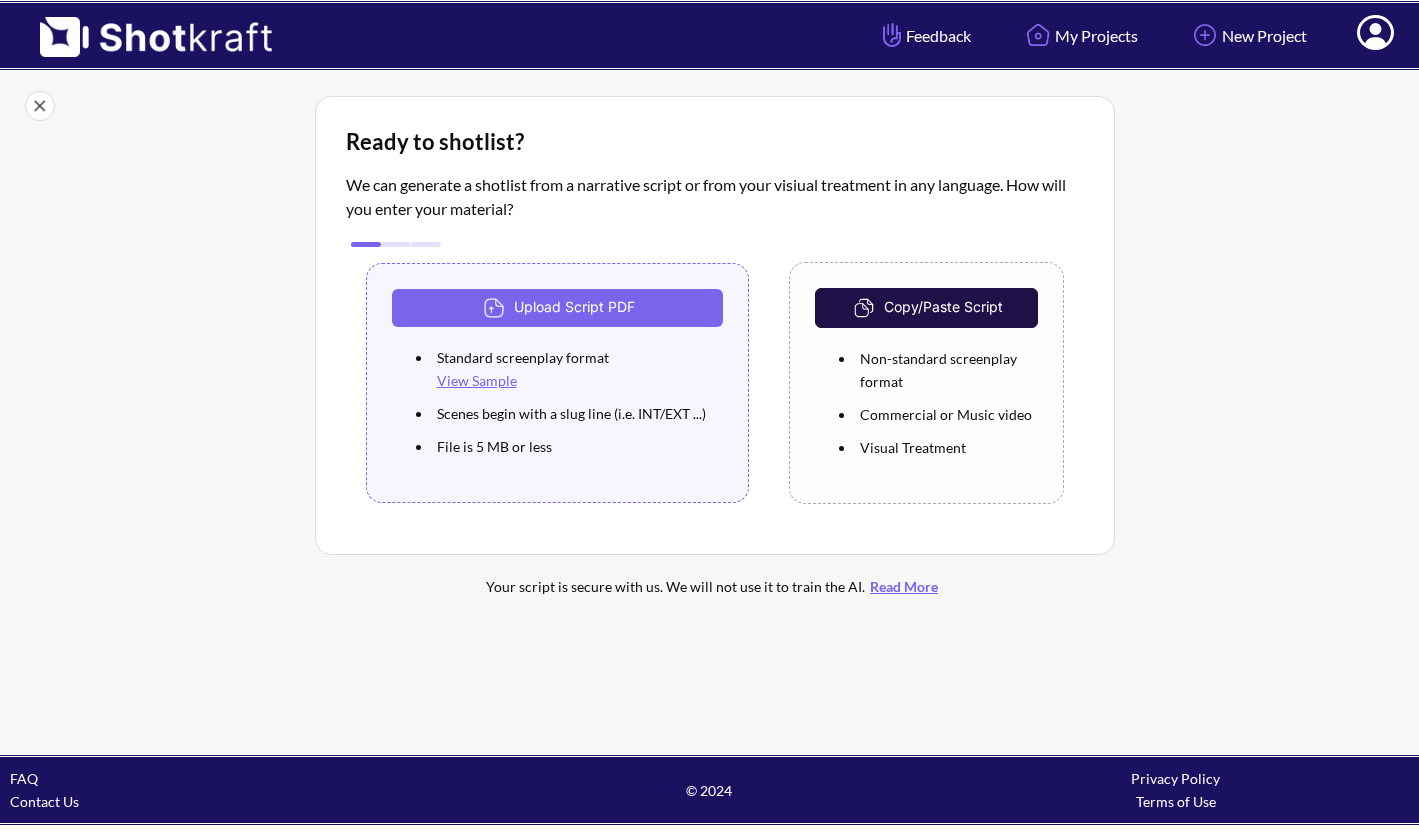 scroll, scrollTop: 0, scrollLeft: 0, axis: both 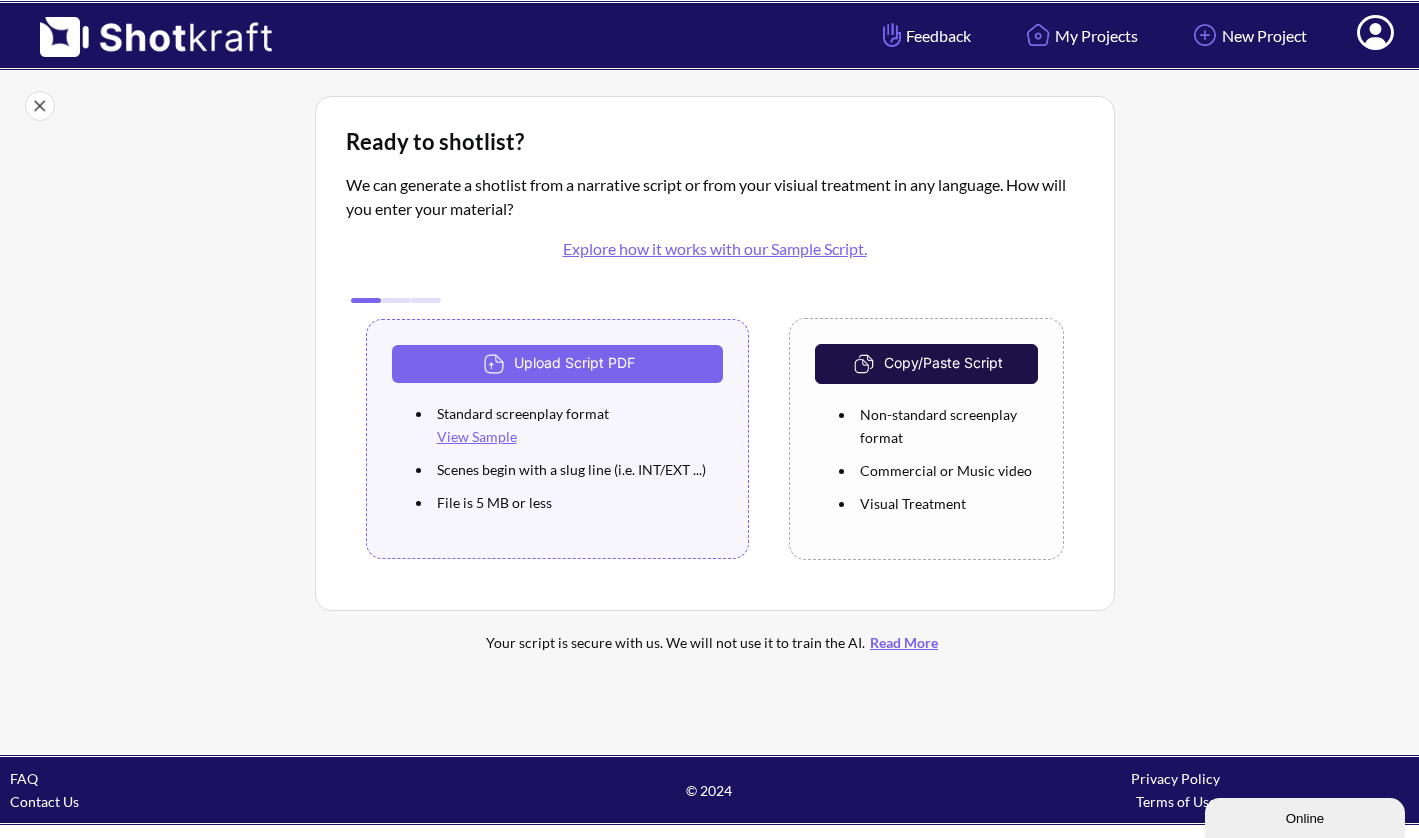 click on "Copy/Paste Script" at bounding box center [926, 364] 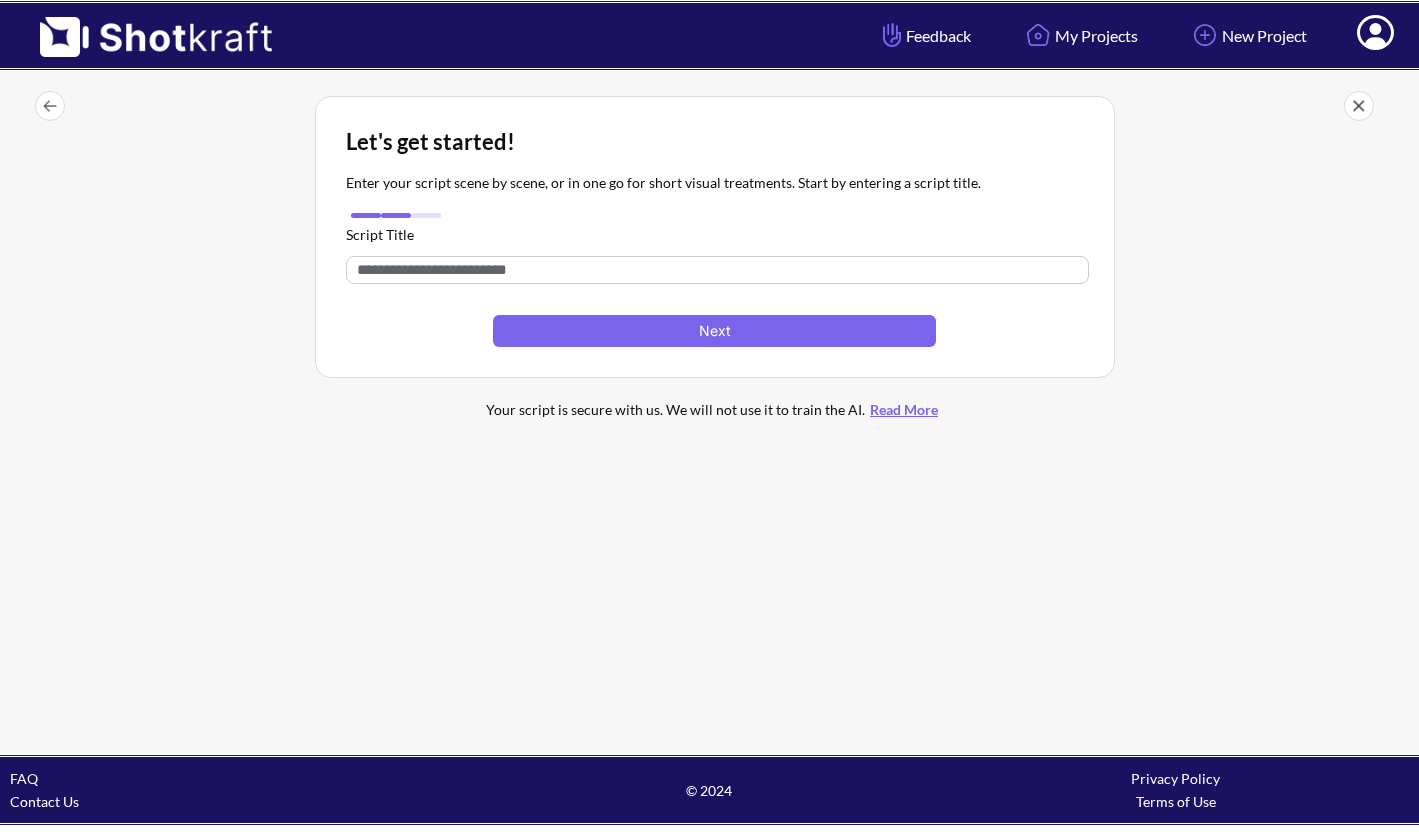 scroll, scrollTop: 0, scrollLeft: 0, axis: both 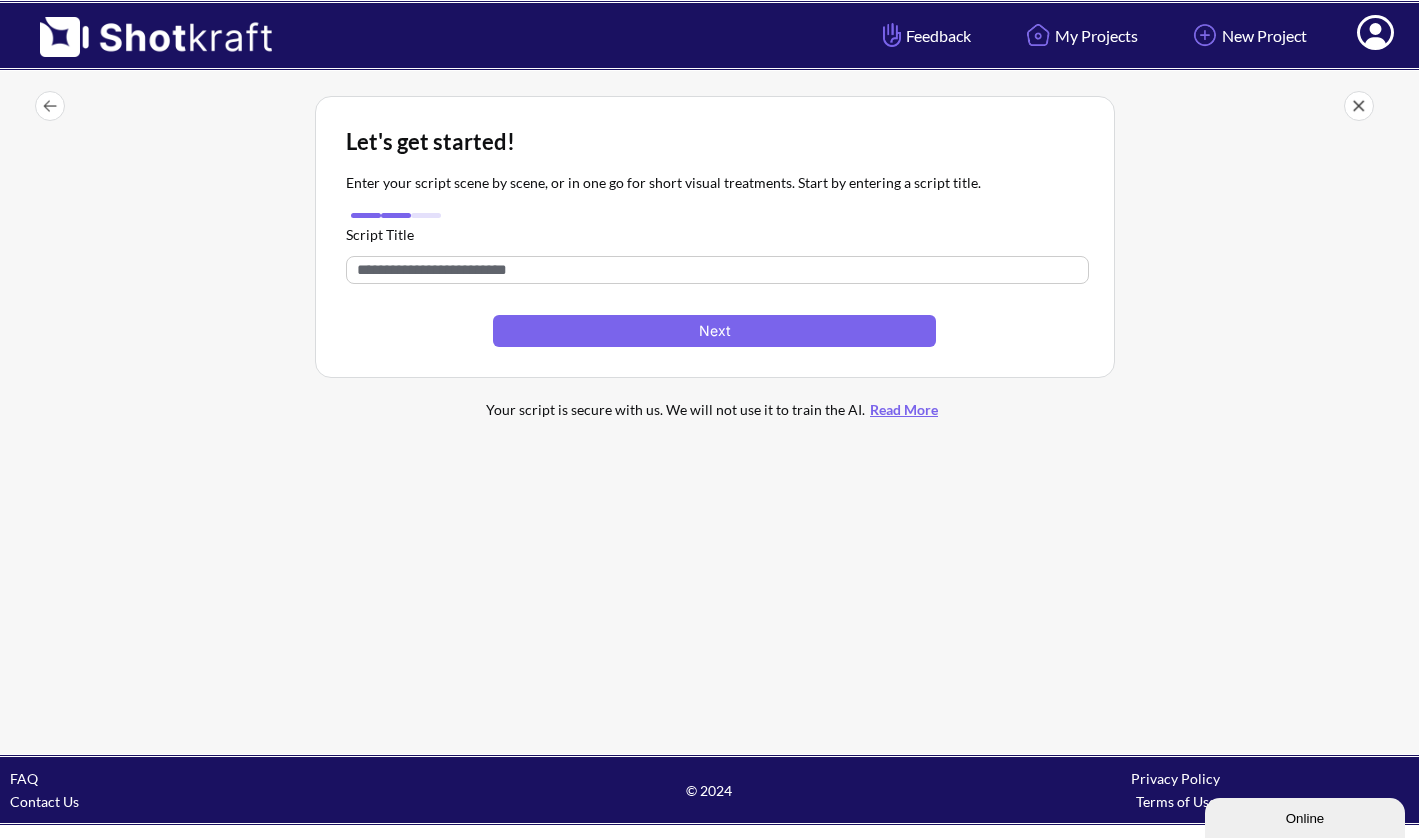 click at bounding box center (717, 270) 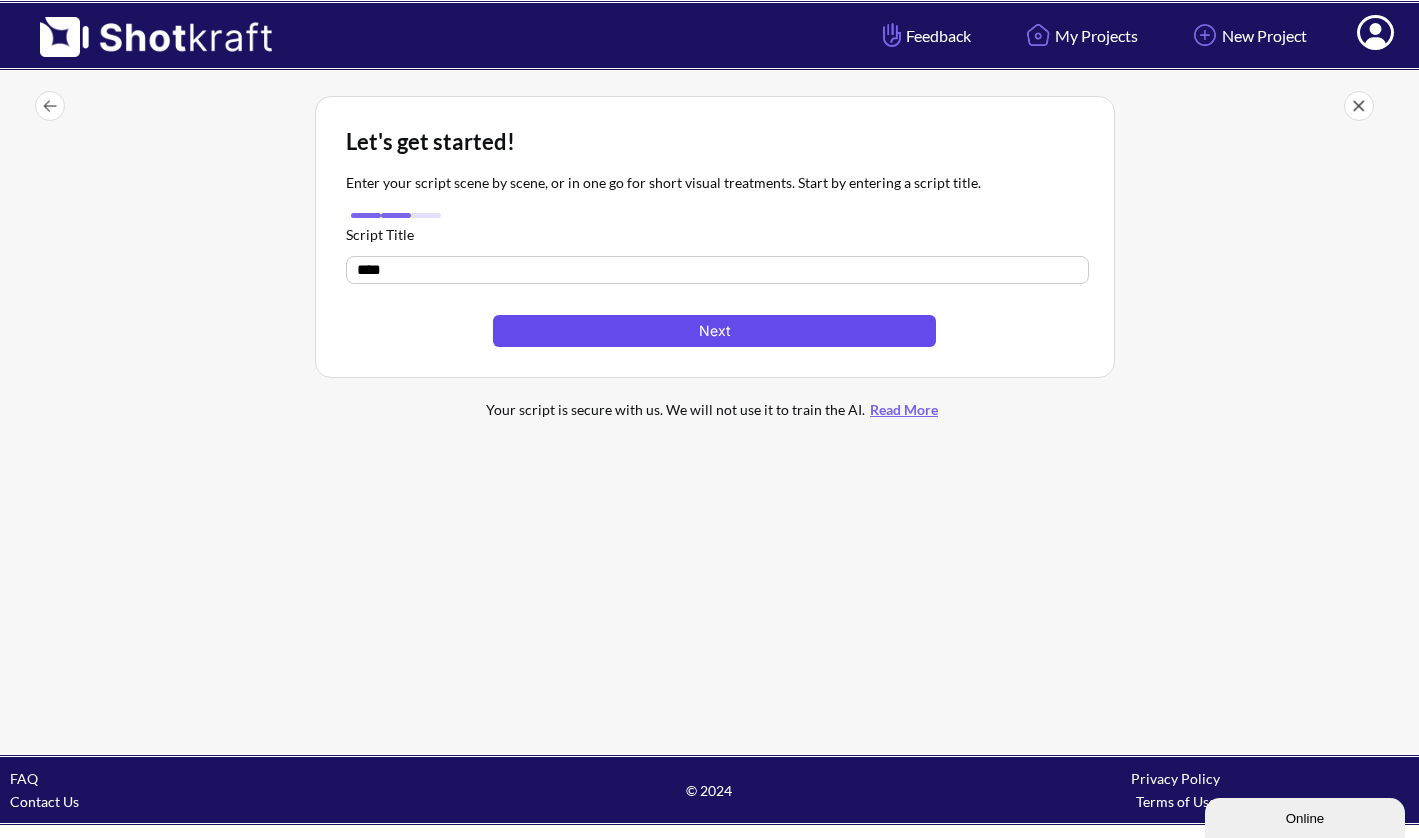 type on "****" 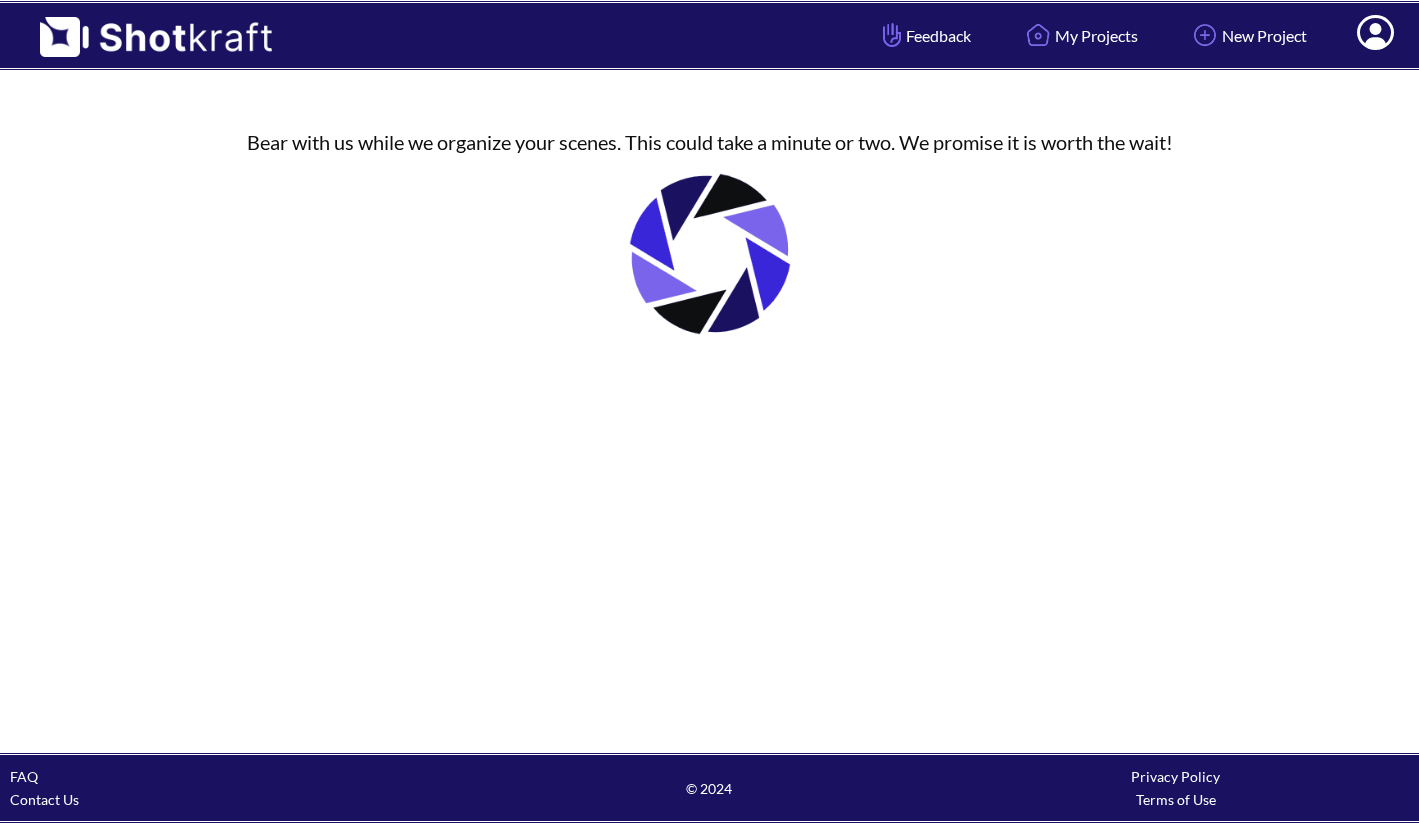 scroll, scrollTop: 0, scrollLeft: 0, axis: both 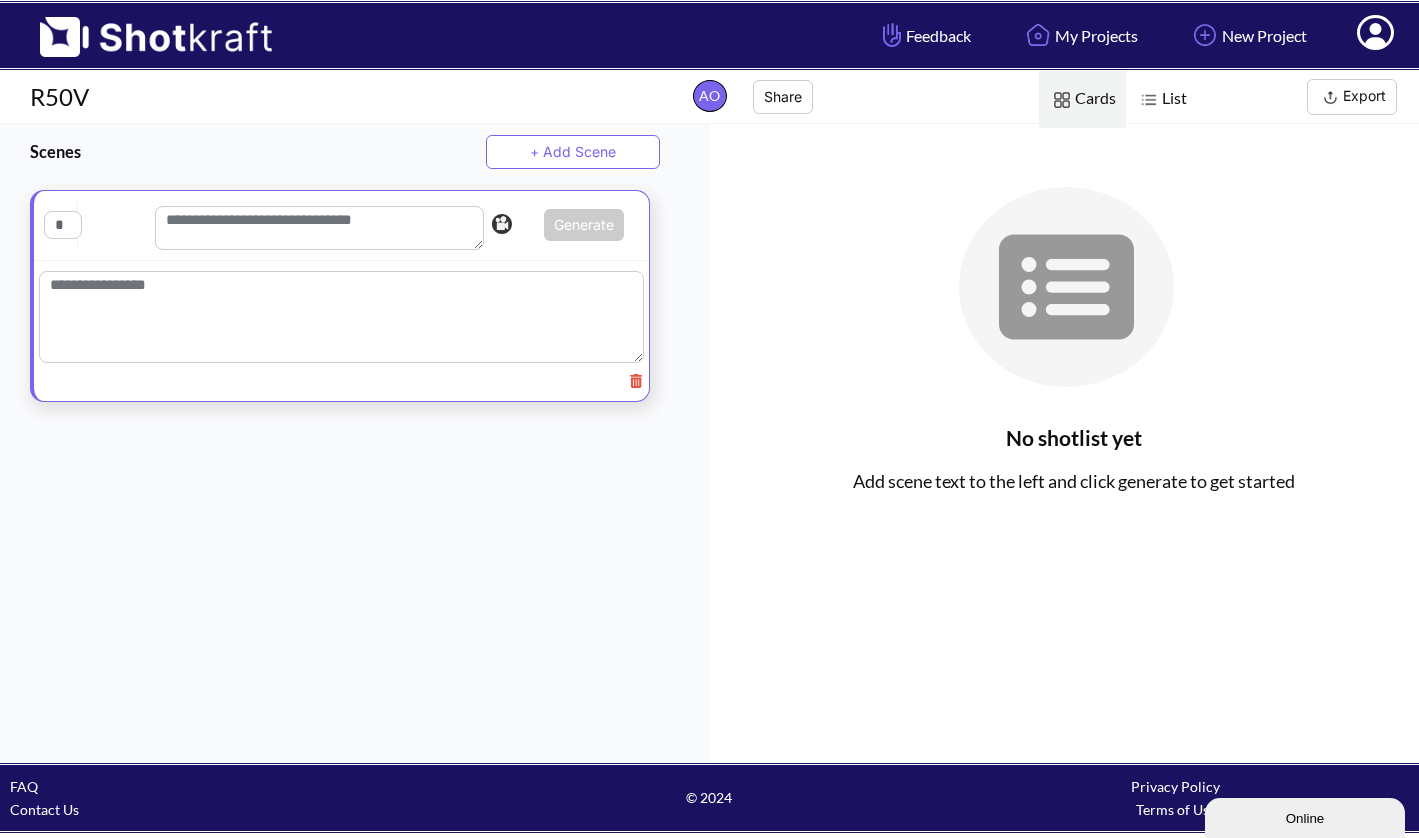 click on "List" at bounding box center [1161, 99] 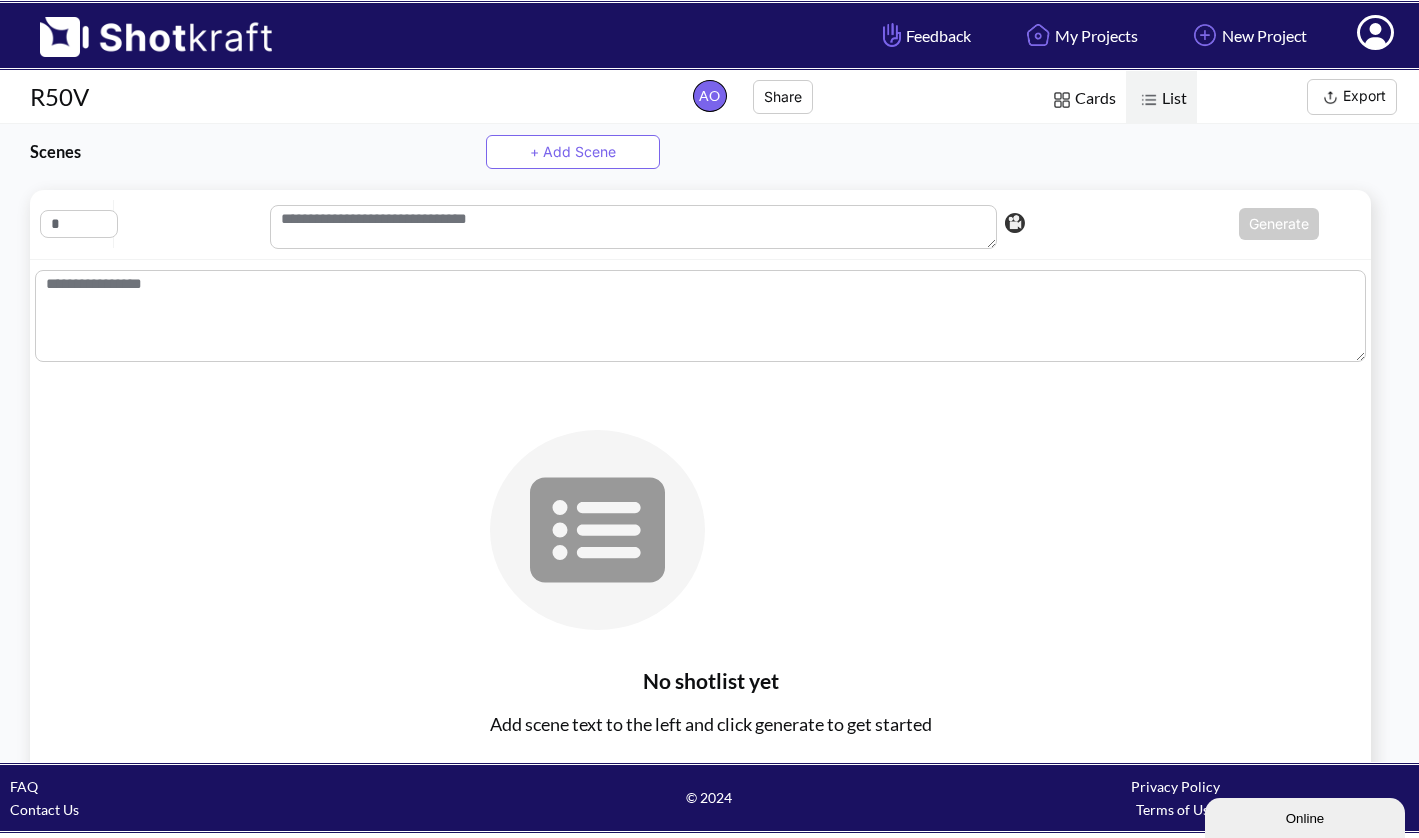 click at bounding box center (700, 316) 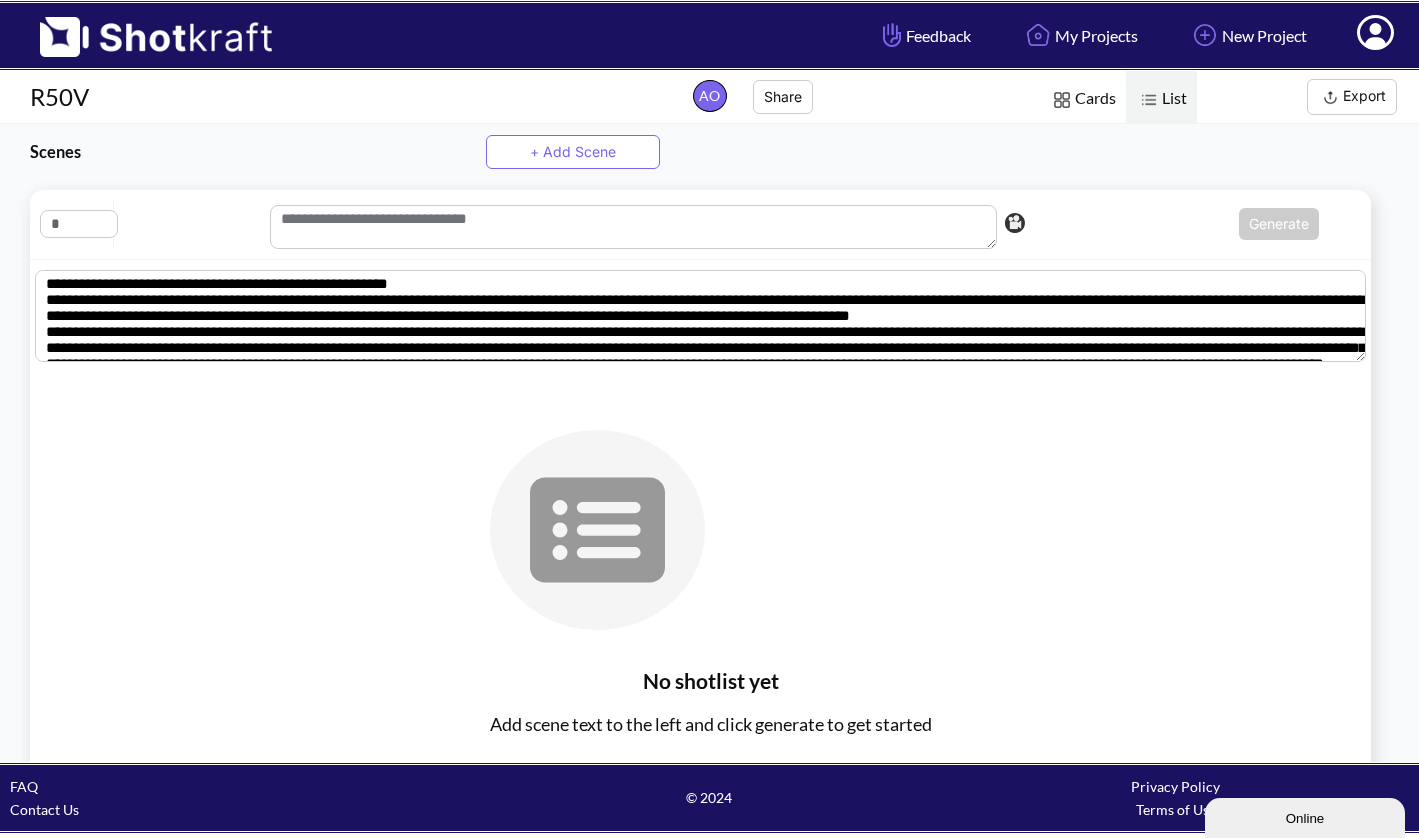 scroll, scrollTop: 658, scrollLeft: 0, axis: vertical 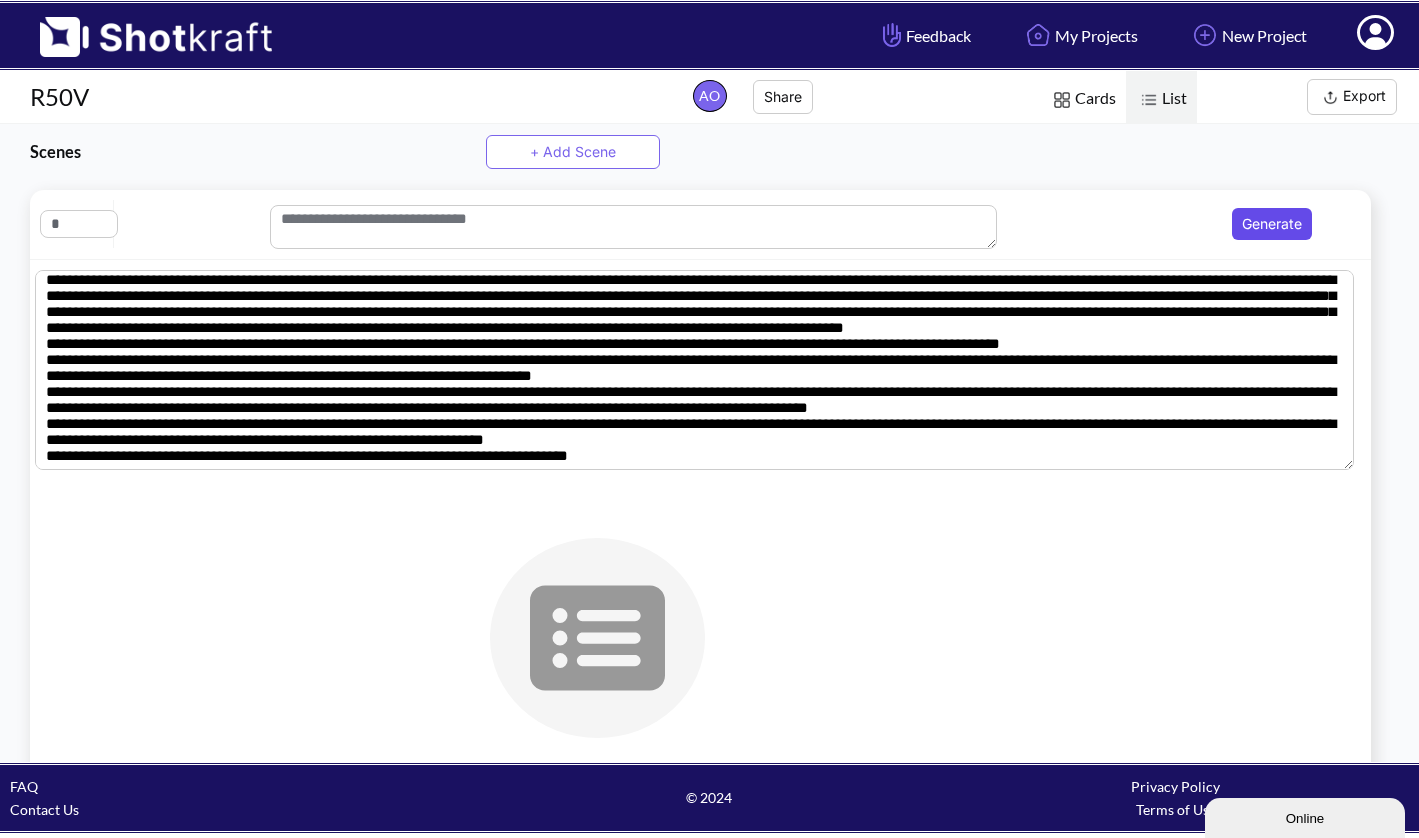 type on "**********" 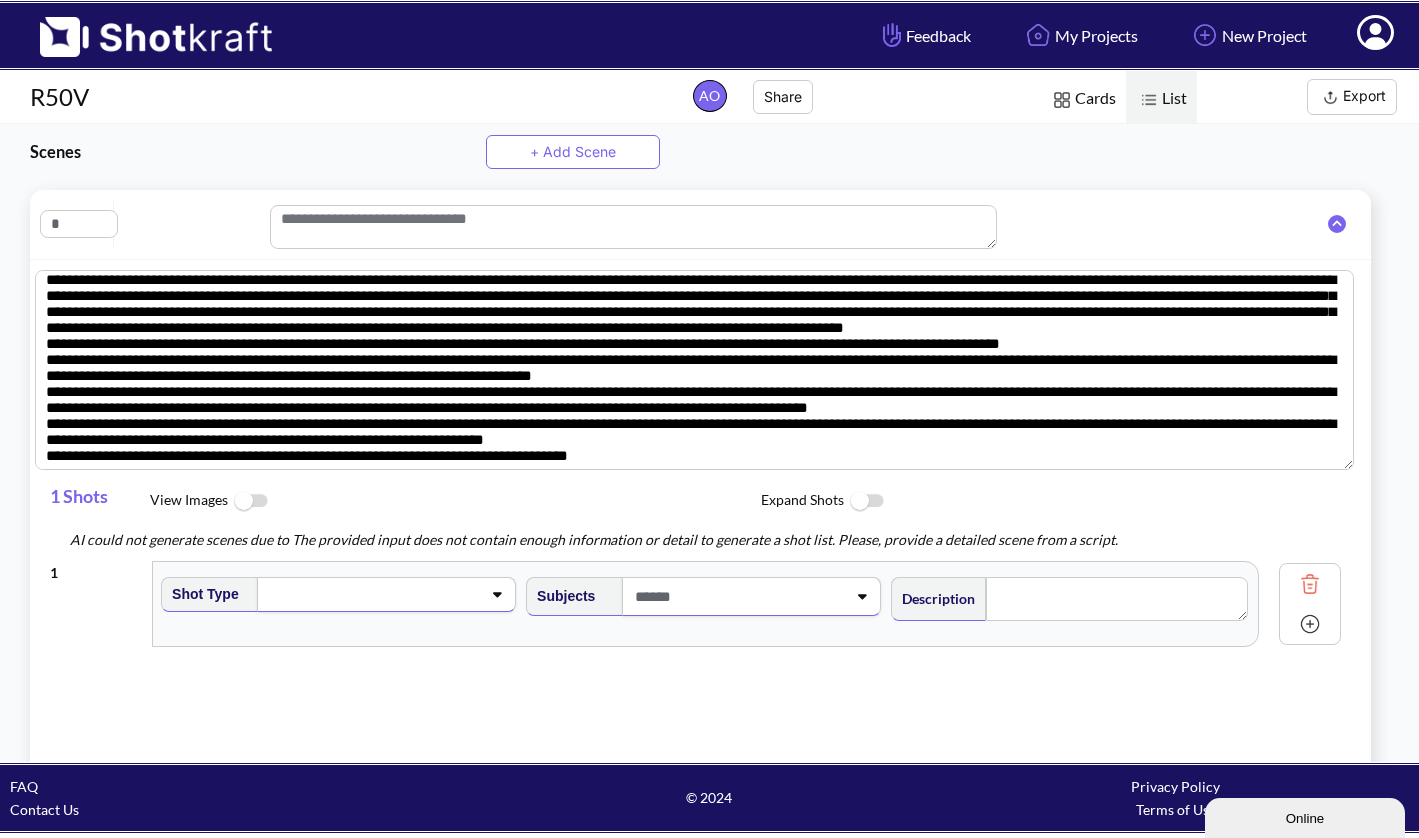 scroll, scrollTop: 658, scrollLeft: 0, axis: vertical 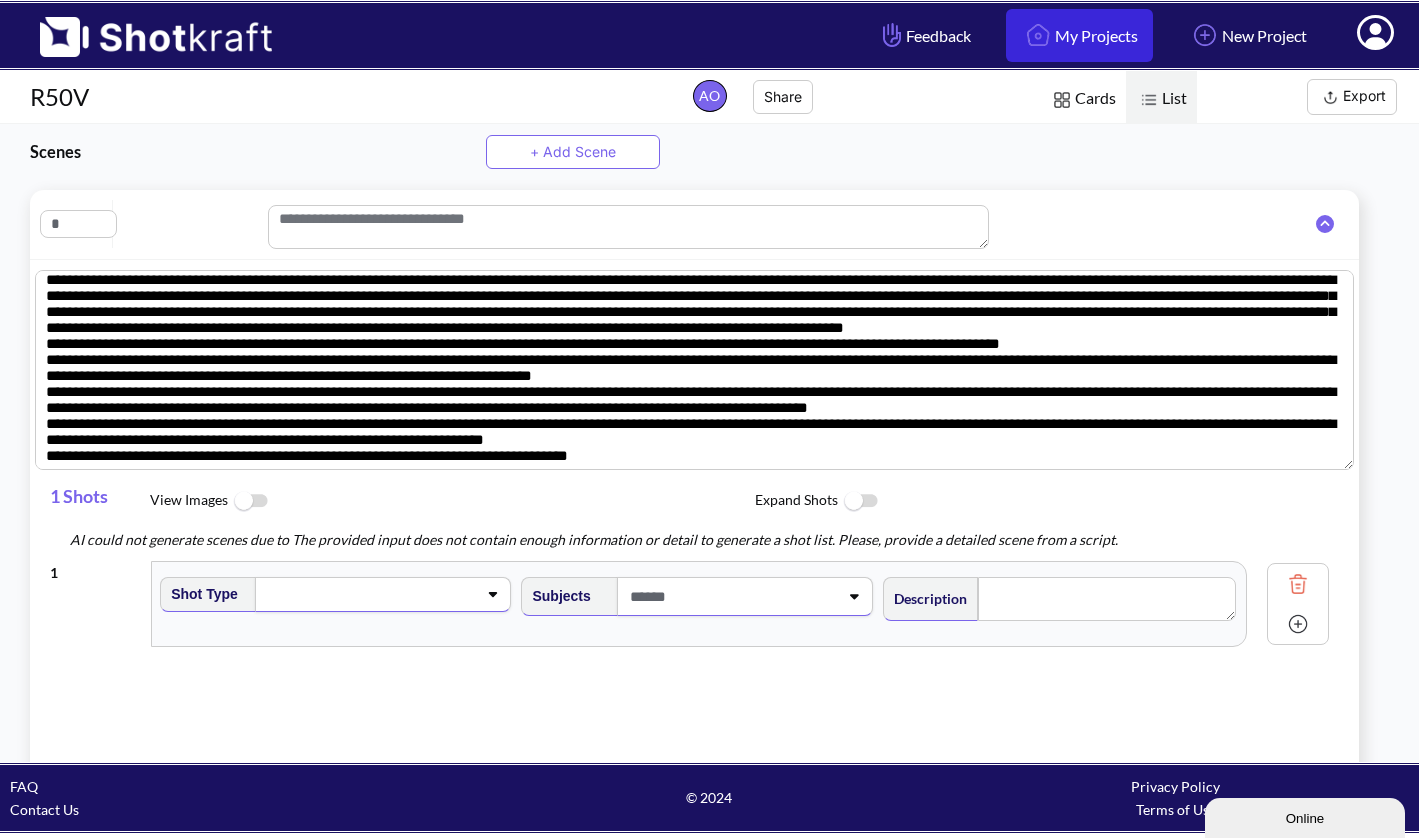 click on "My Projects" at bounding box center [1079, 35] 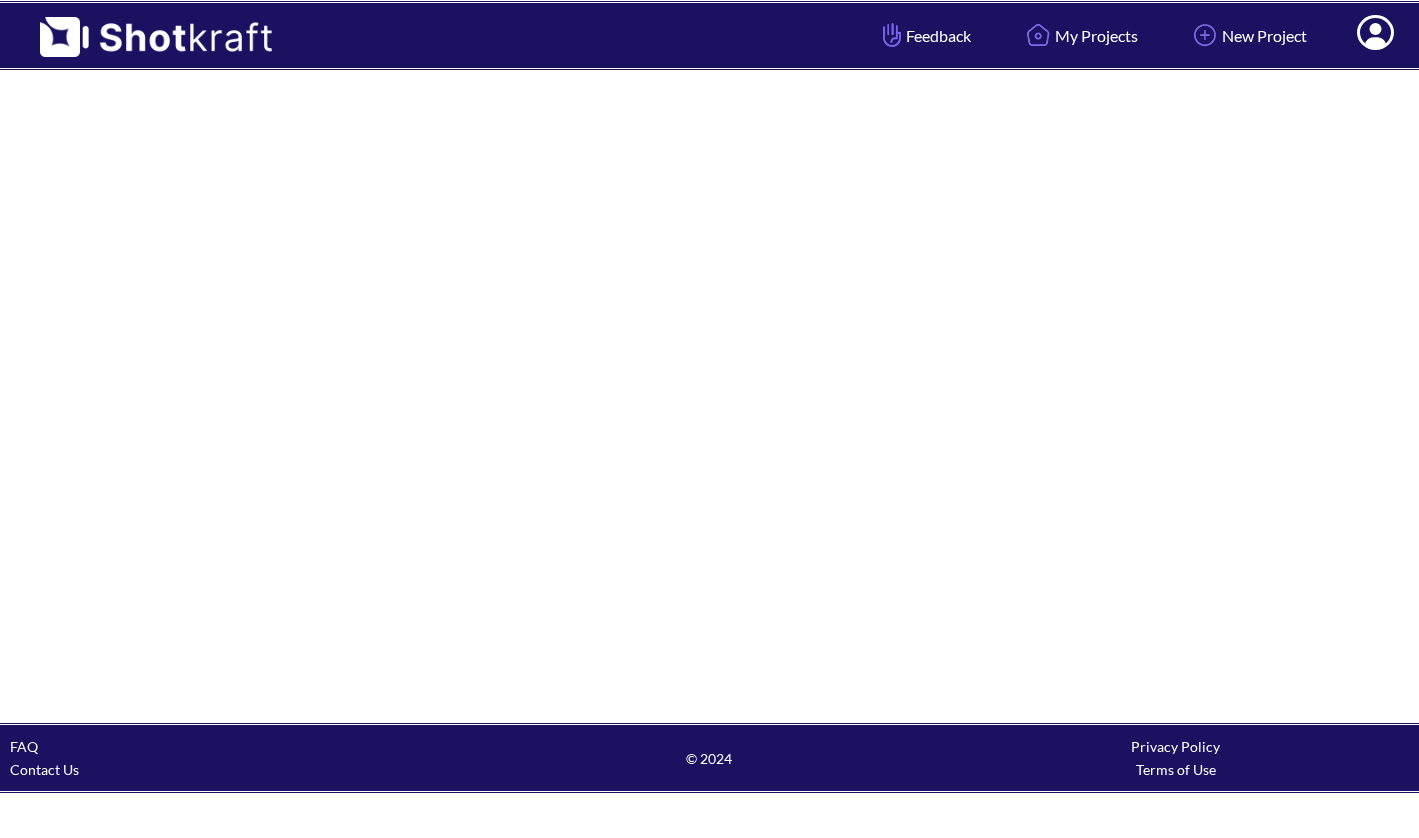 scroll, scrollTop: 0, scrollLeft: 0, axis: both 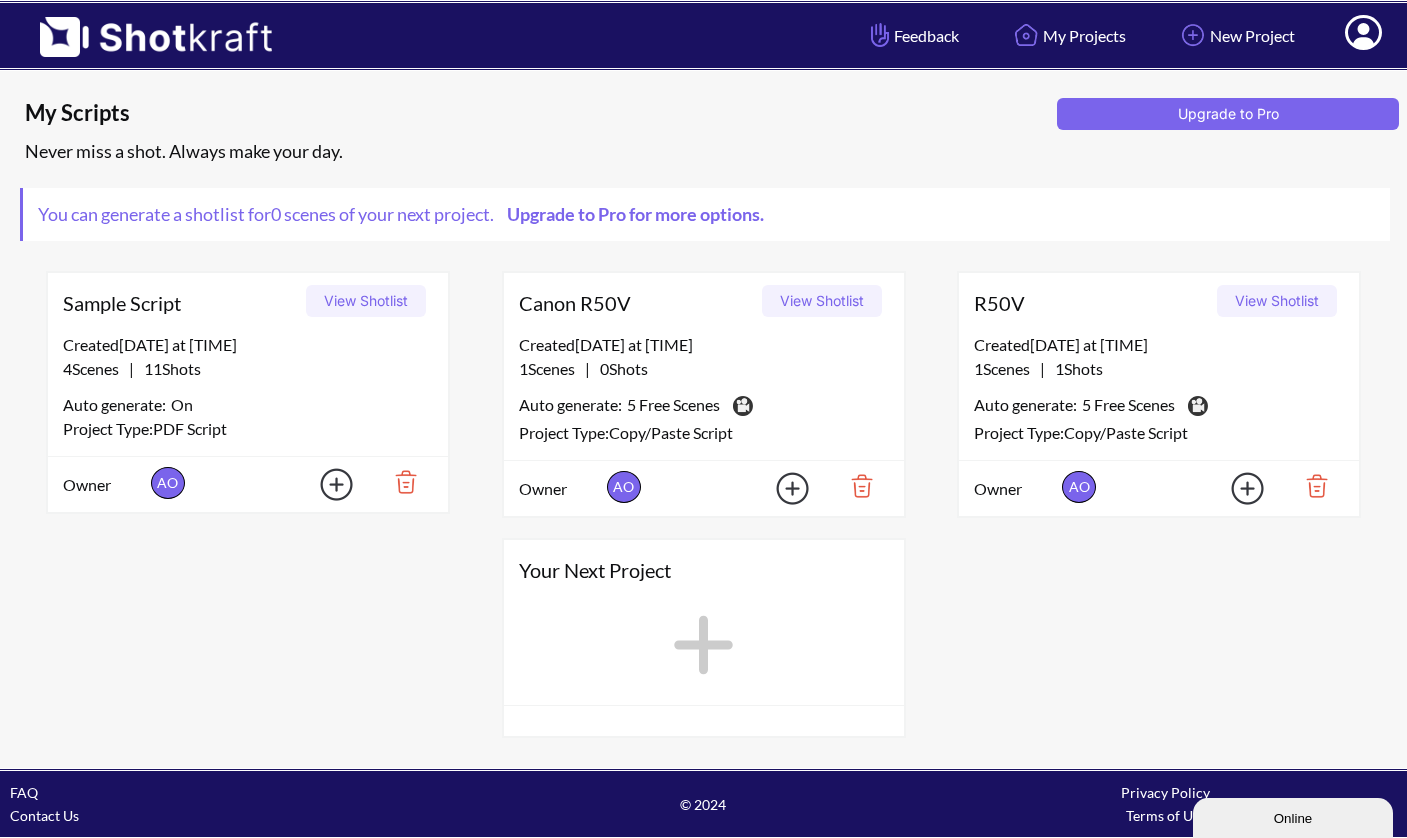 click at bounding box center (854, 486) 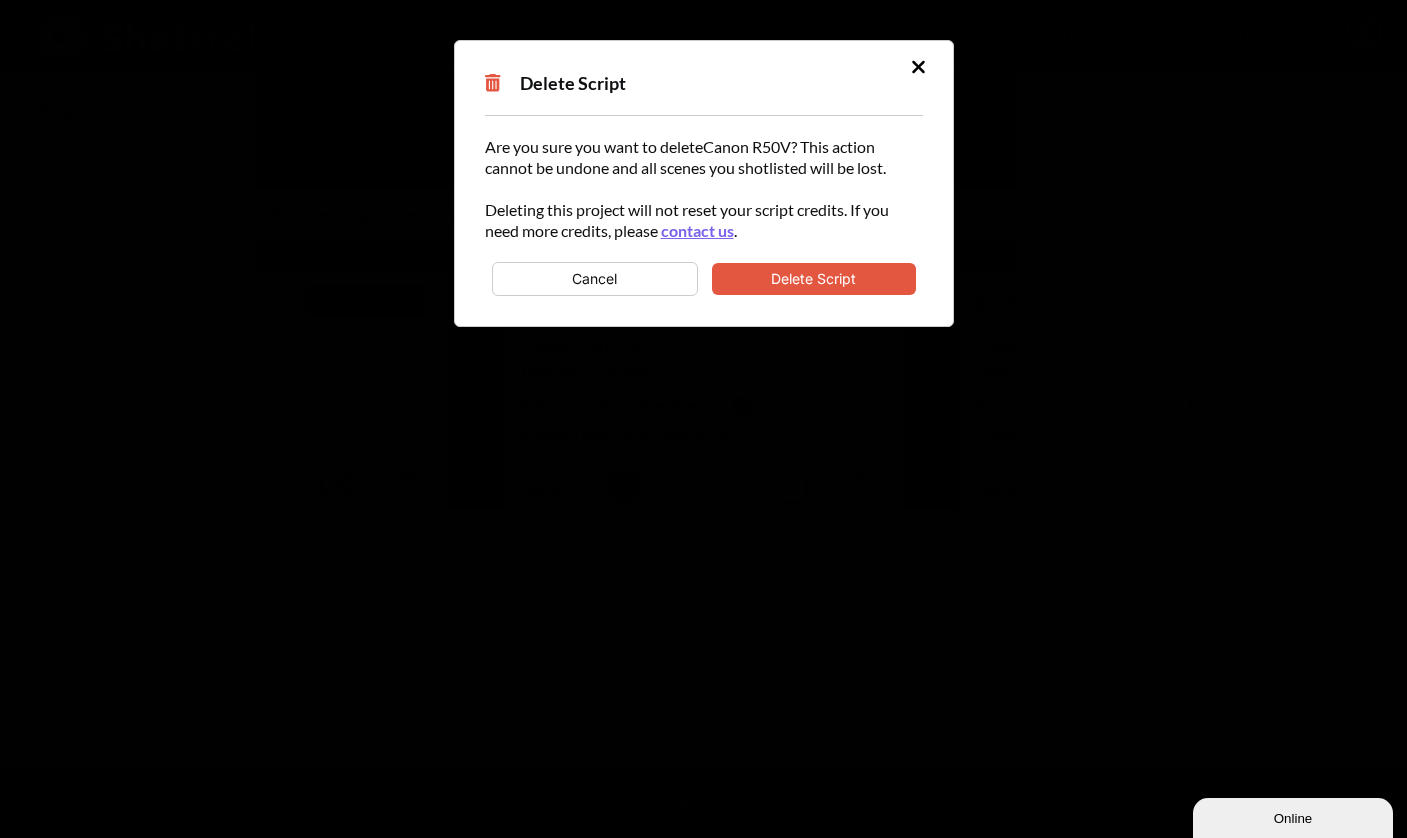click on "Delete Script" at bounding box center (814, 279) 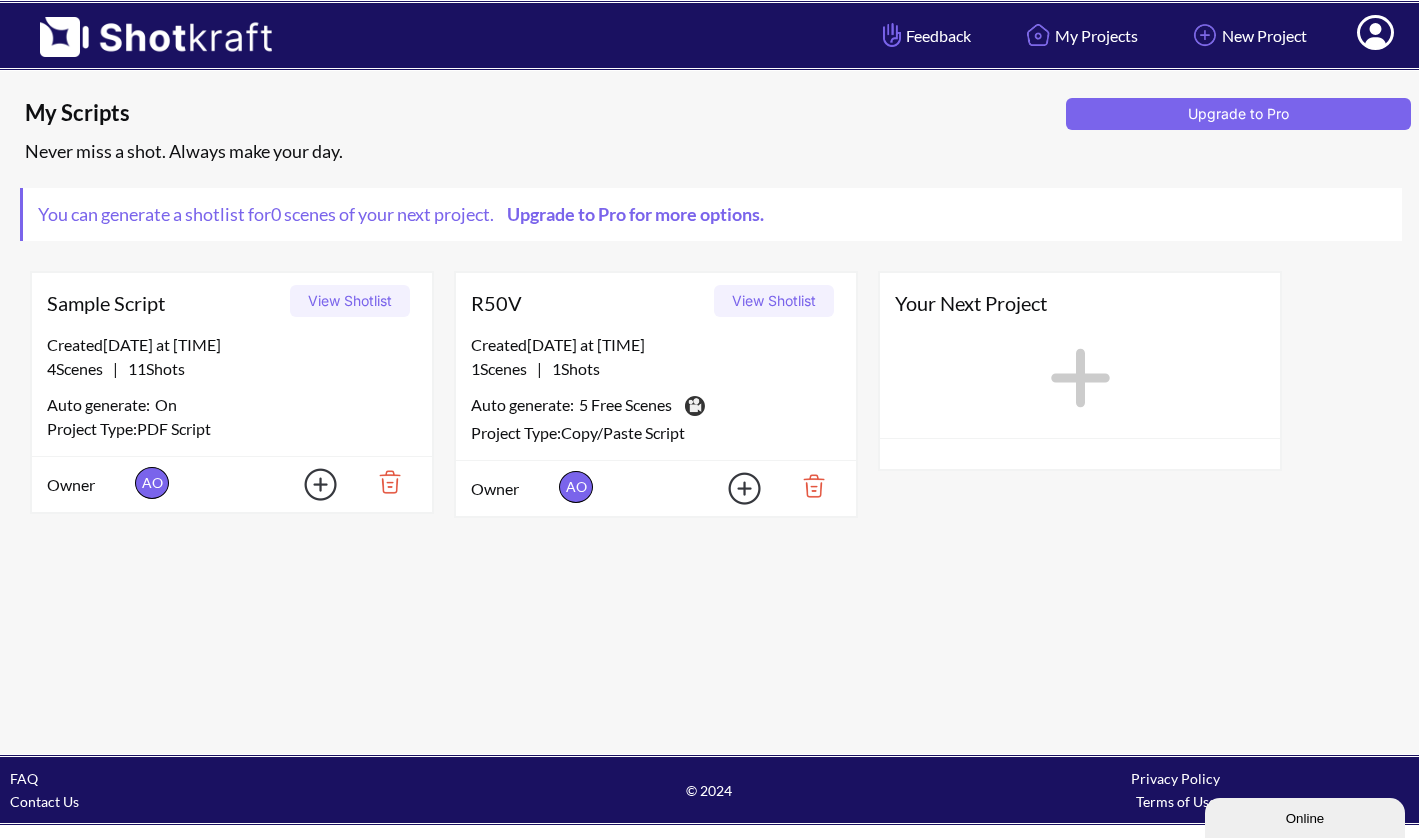 click at bounding box center (806, 486) 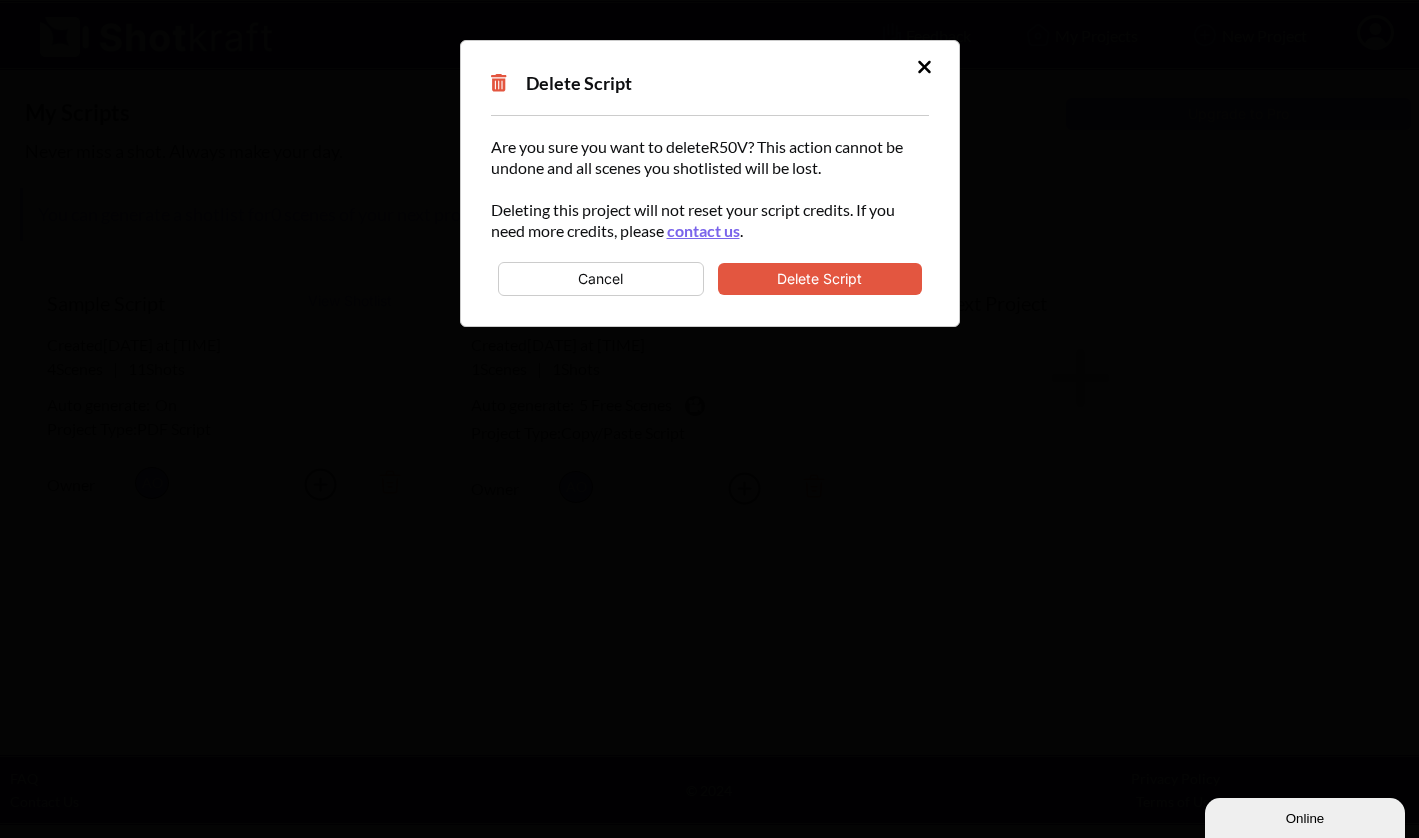 click on "Delete Script" at bounding box center [820, 279] 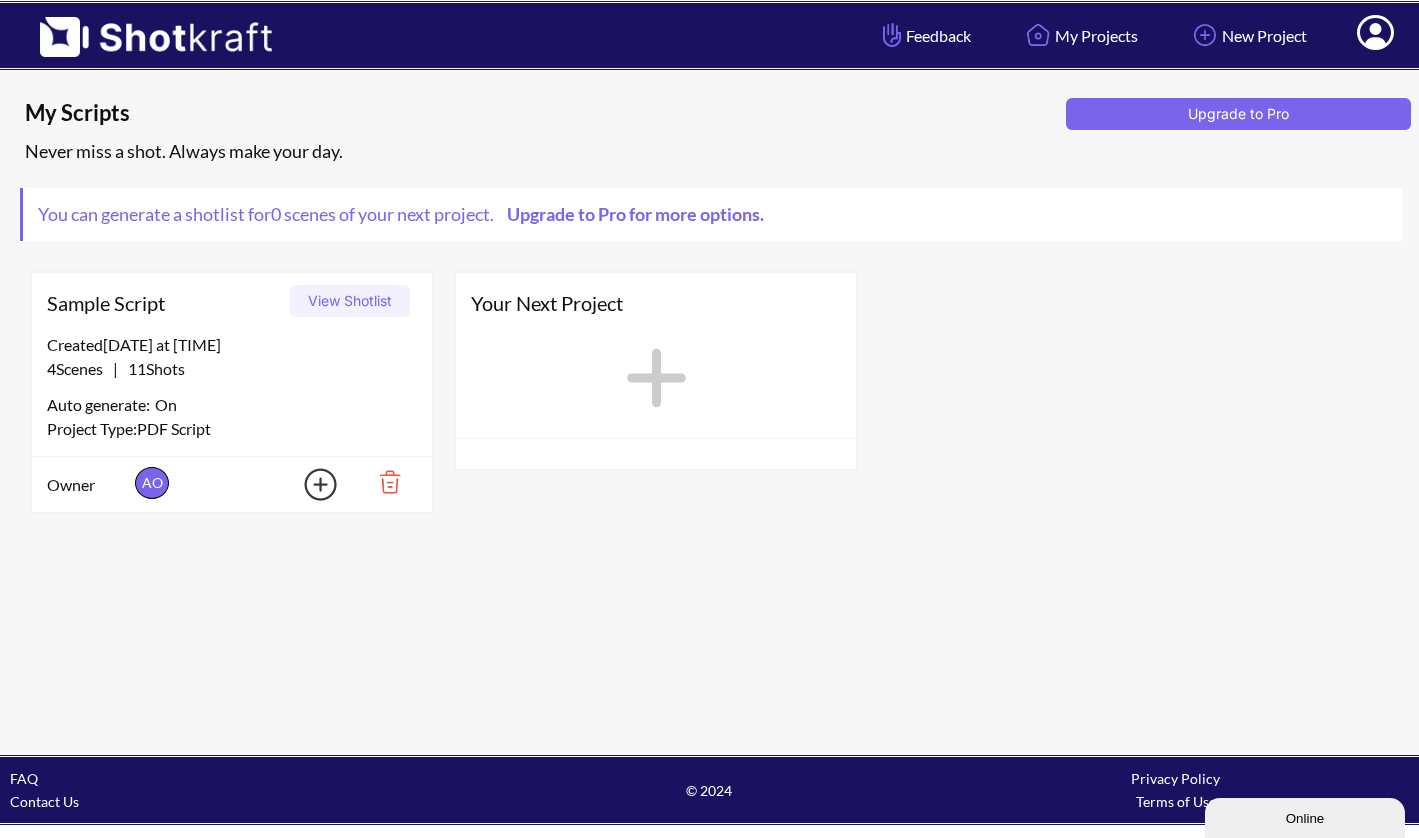 click 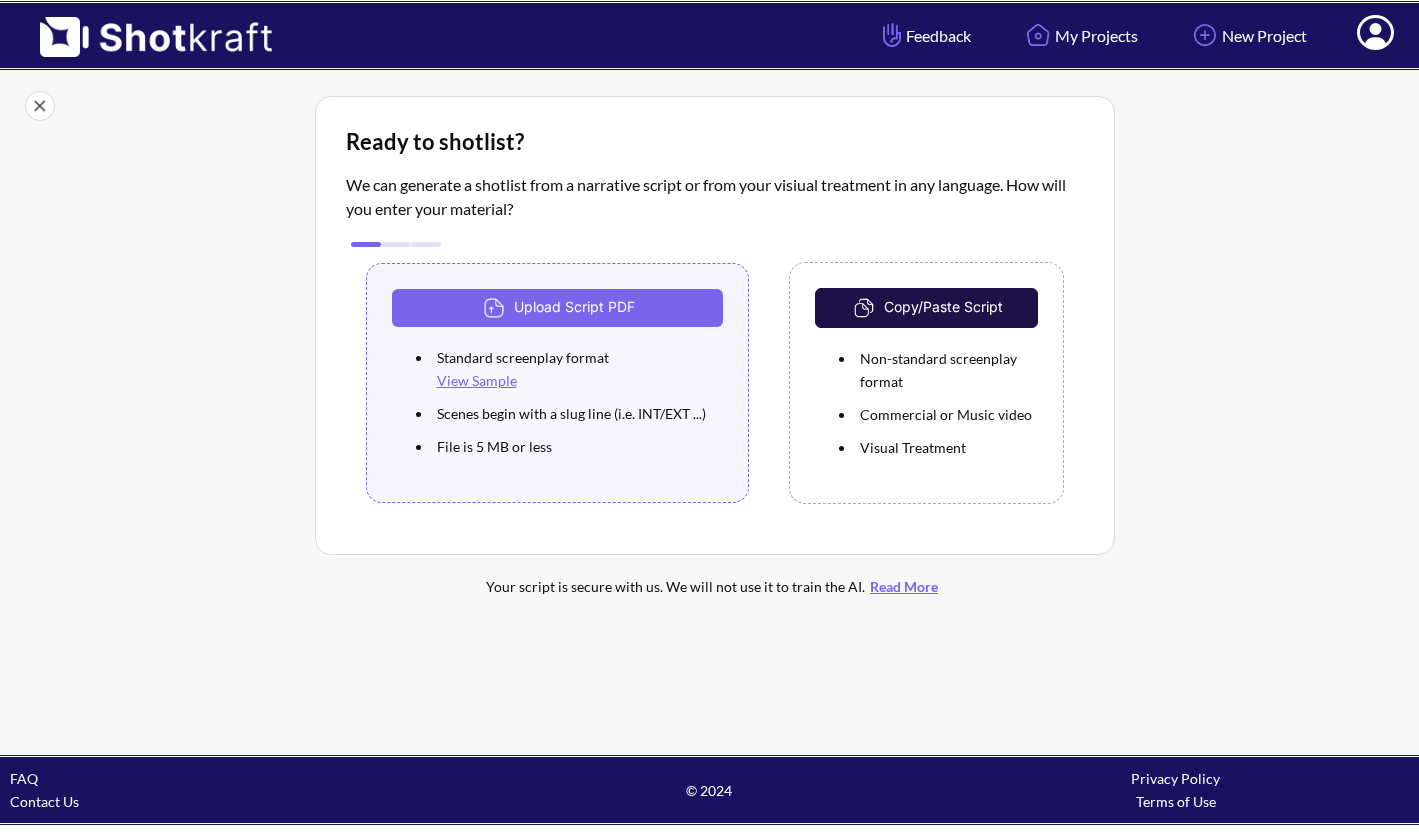 scroll, scrollTop: 0, scrollLeft: 0, axis: both 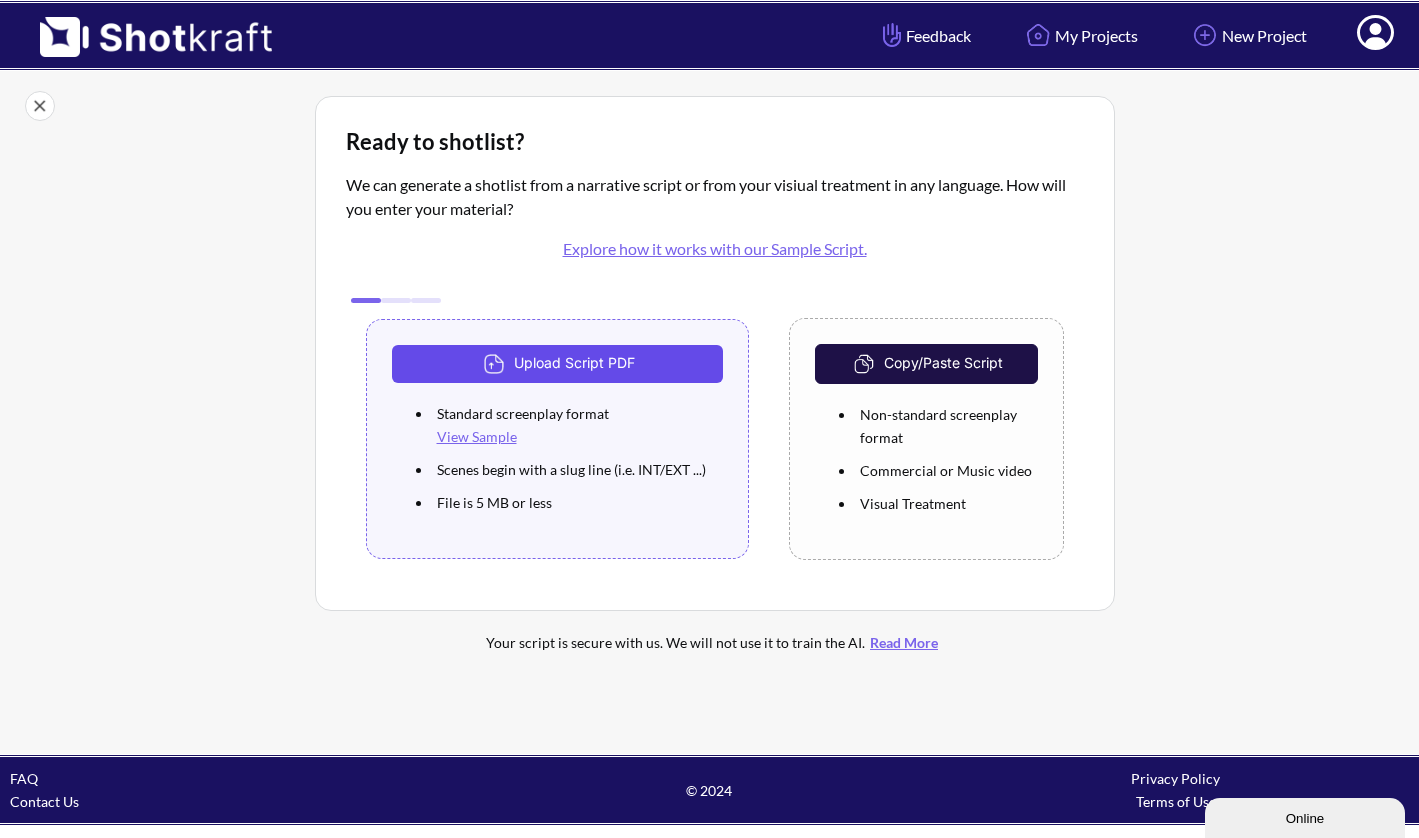 click on "Upload Script PDF" at bounding box center [558, 364] 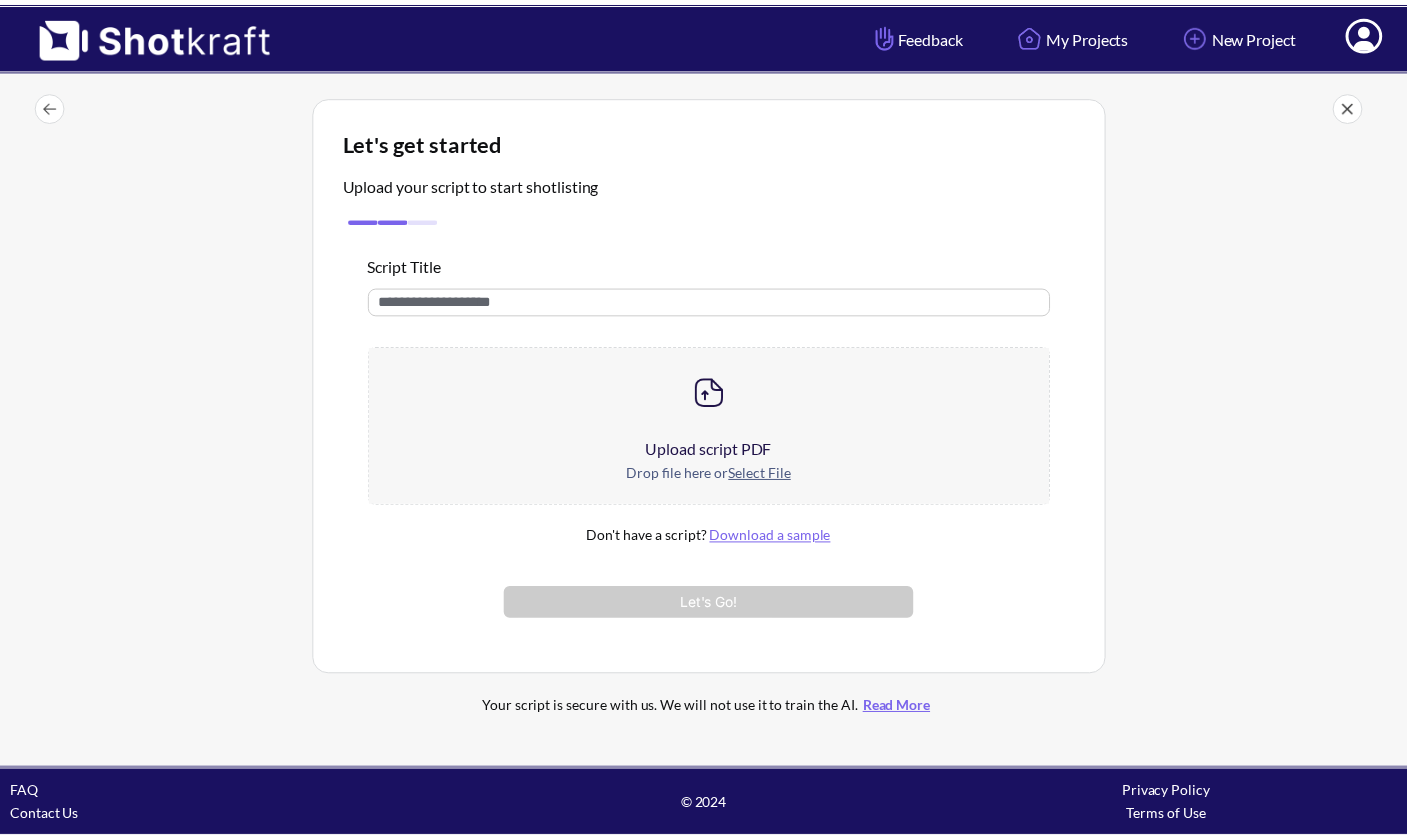 scroll, scrollTop: 0, scrollLeft: 0, axis: both 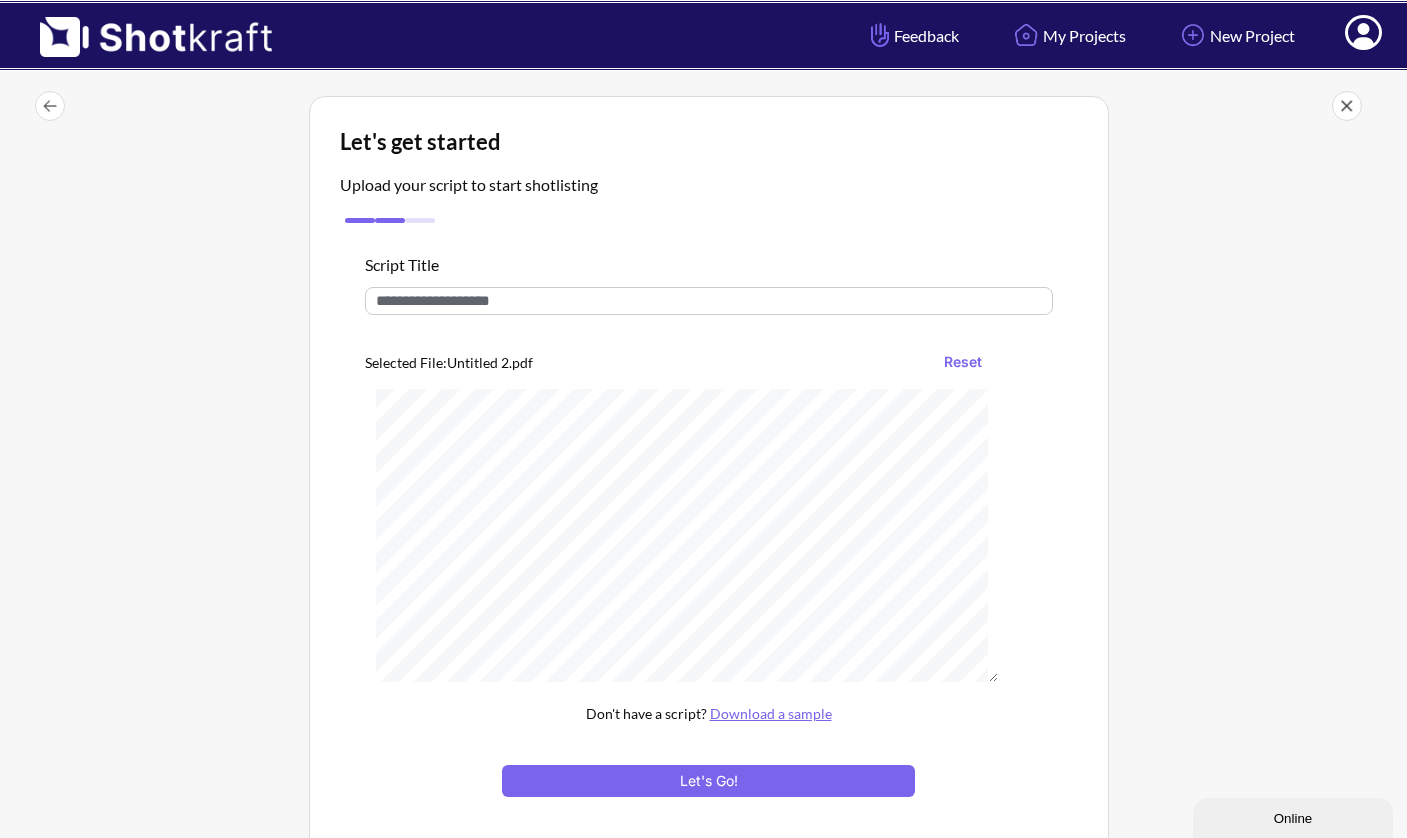 click at bounding box center [709, 301] 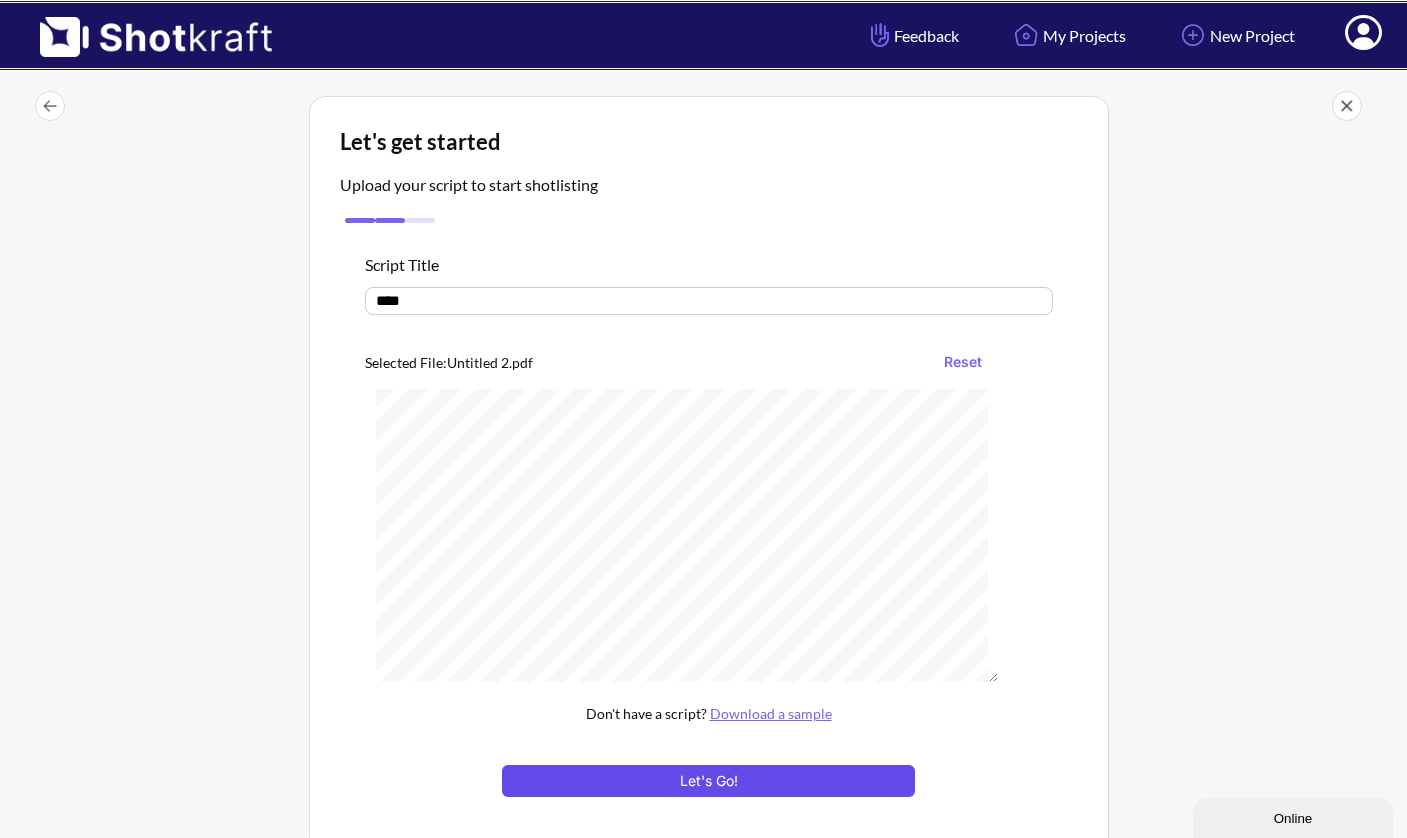 type on "****" 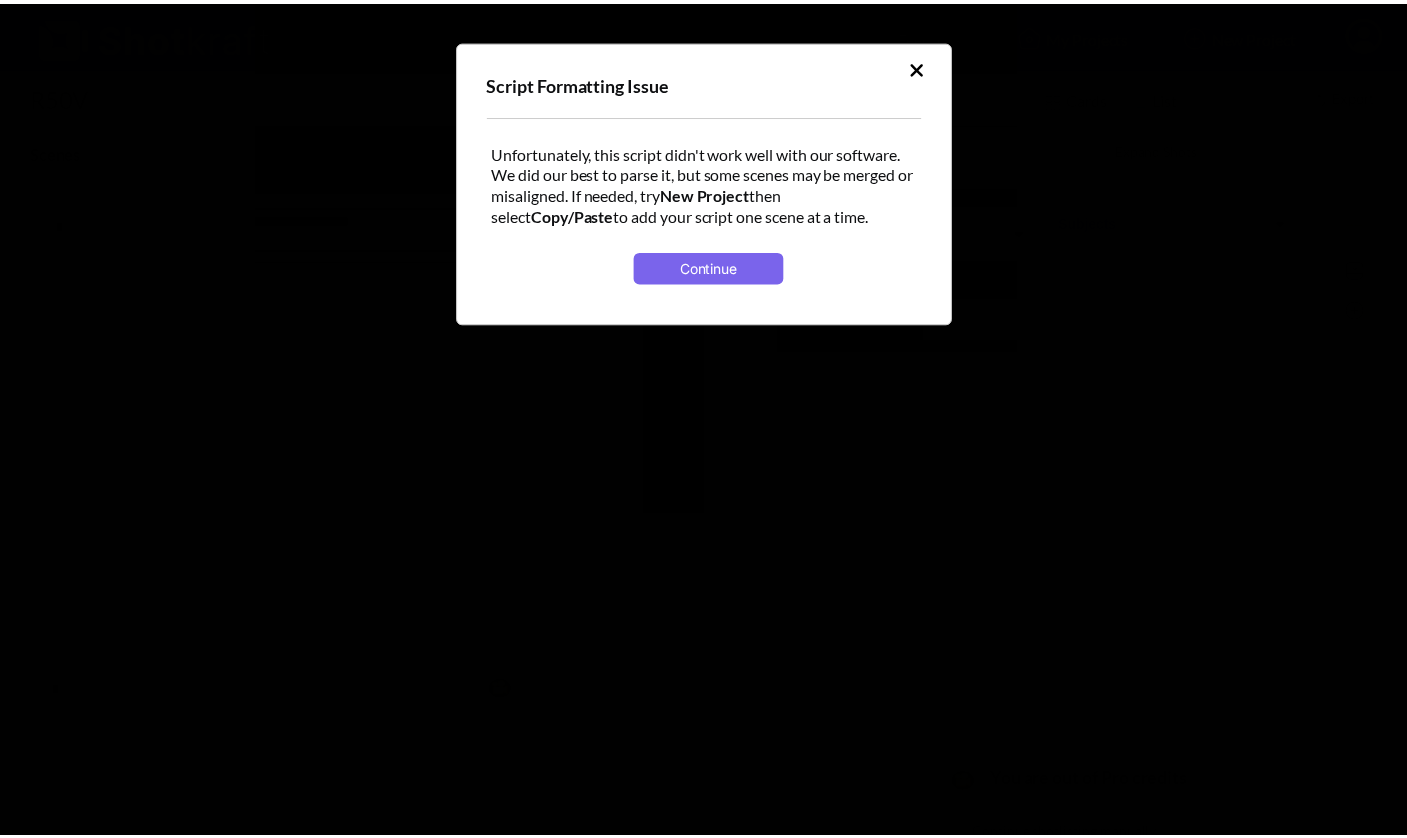 scroll, scrollTop: 0, scrollLeft: 0, axis: both 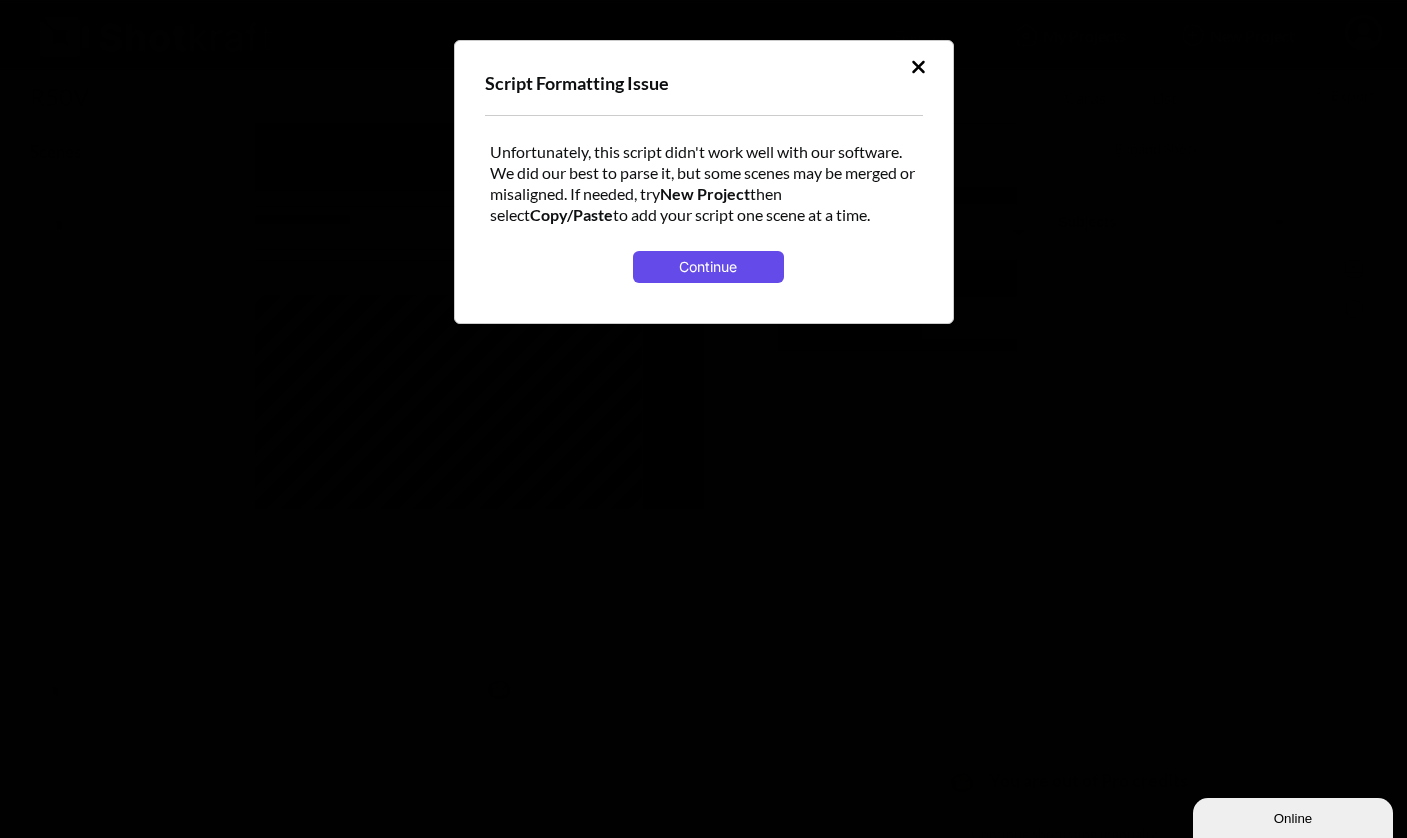 click on "Continue" at bounding box center (708, 267) 